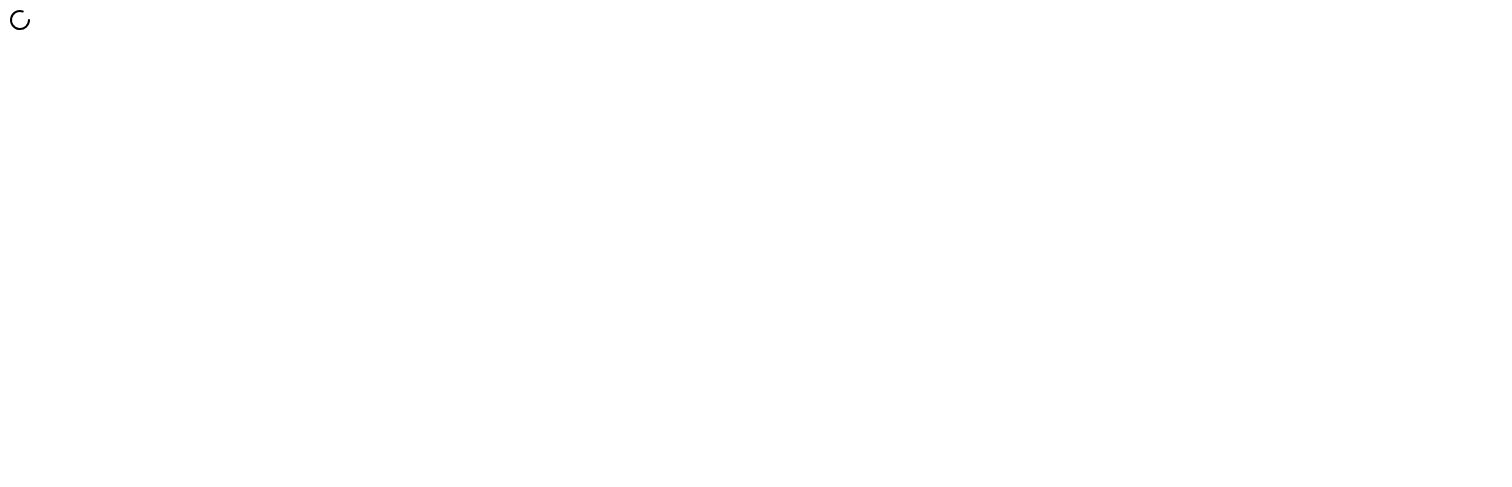 scroll, scrollTop: 0, scrollLeft: 0, axis: both 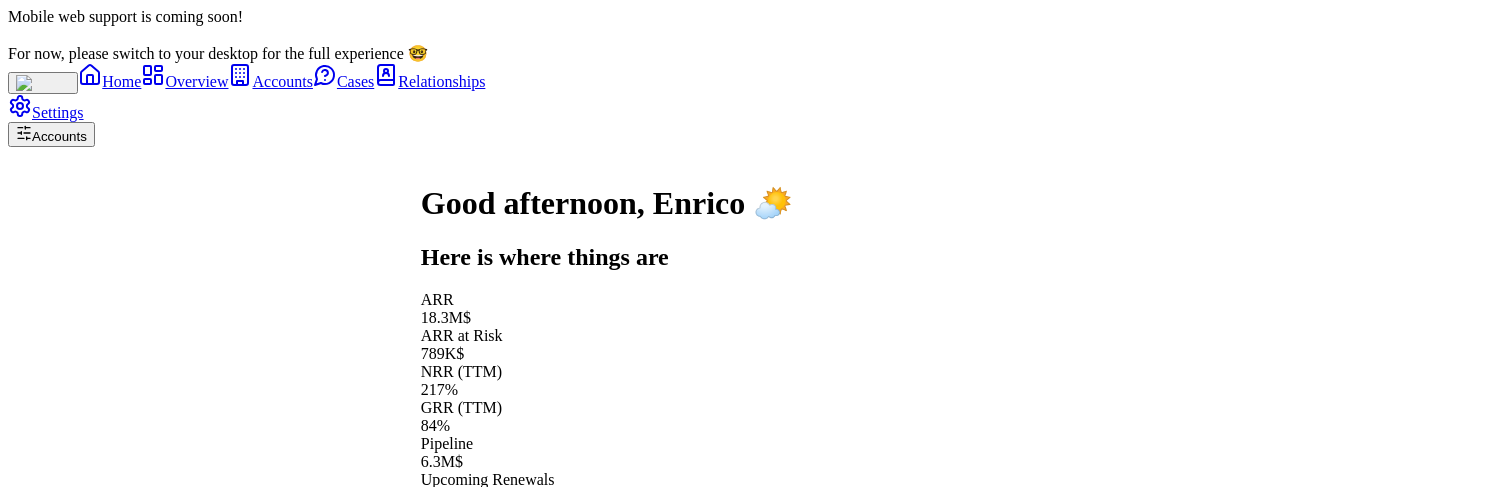 click on "Foster Growth" at bounding box center (607, 685) 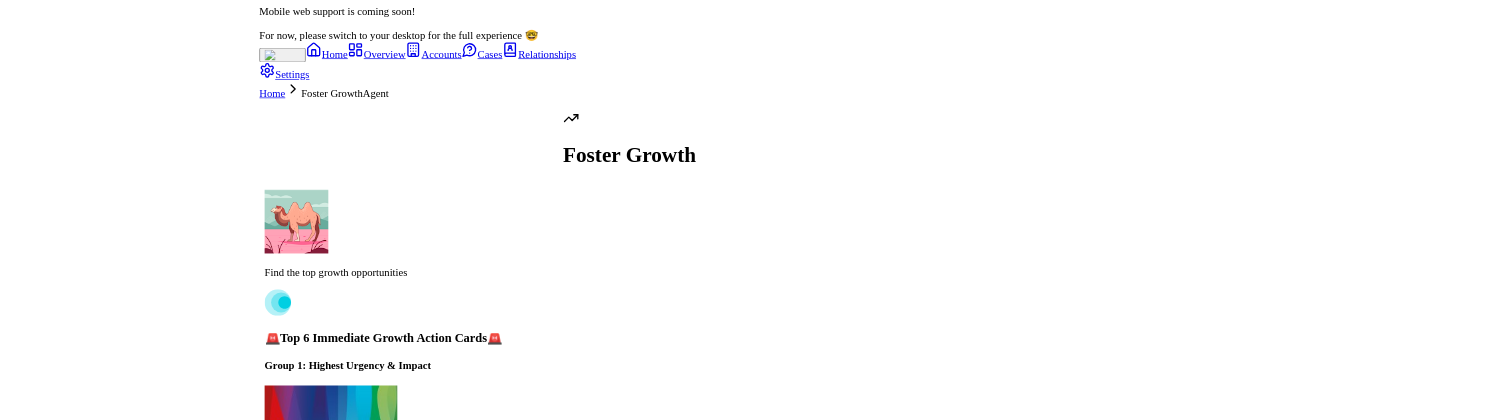 scroll, scrollTop: -1017, scrollLeft: 0, axis: vertical 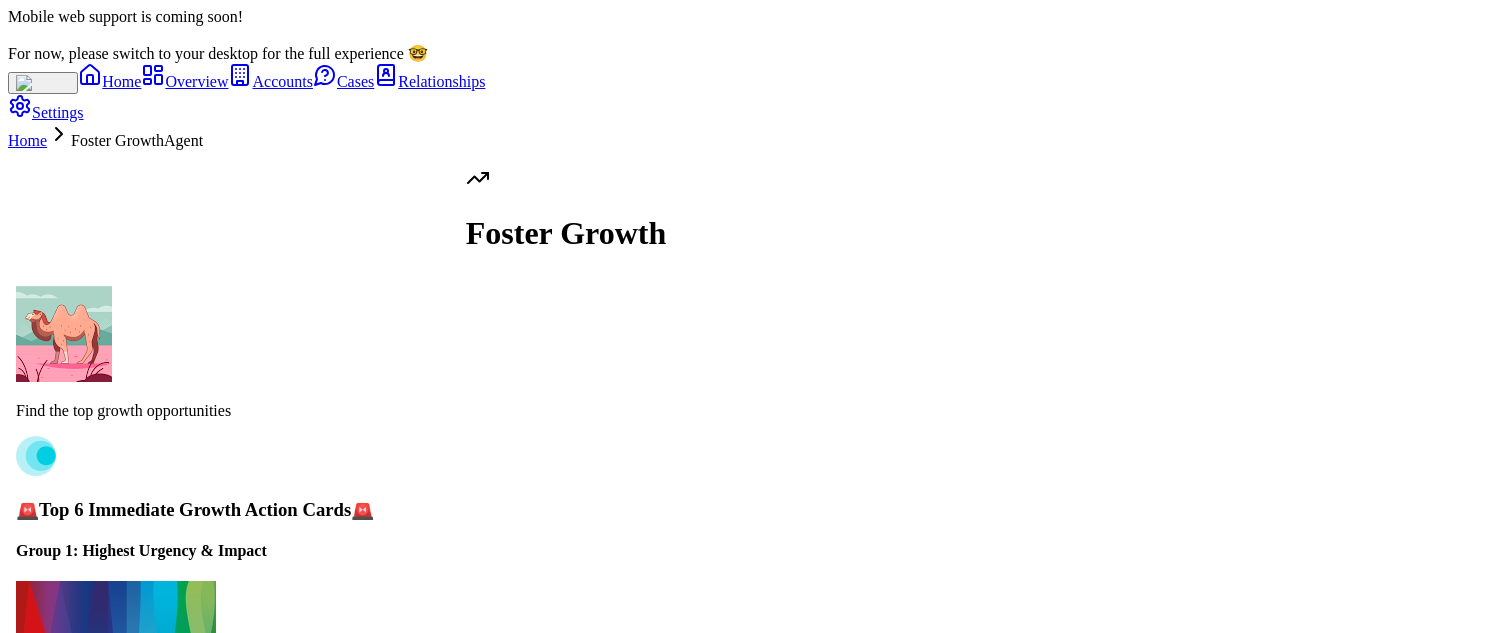 click on "Close Expansion Now" at bounding box center (101, 913) 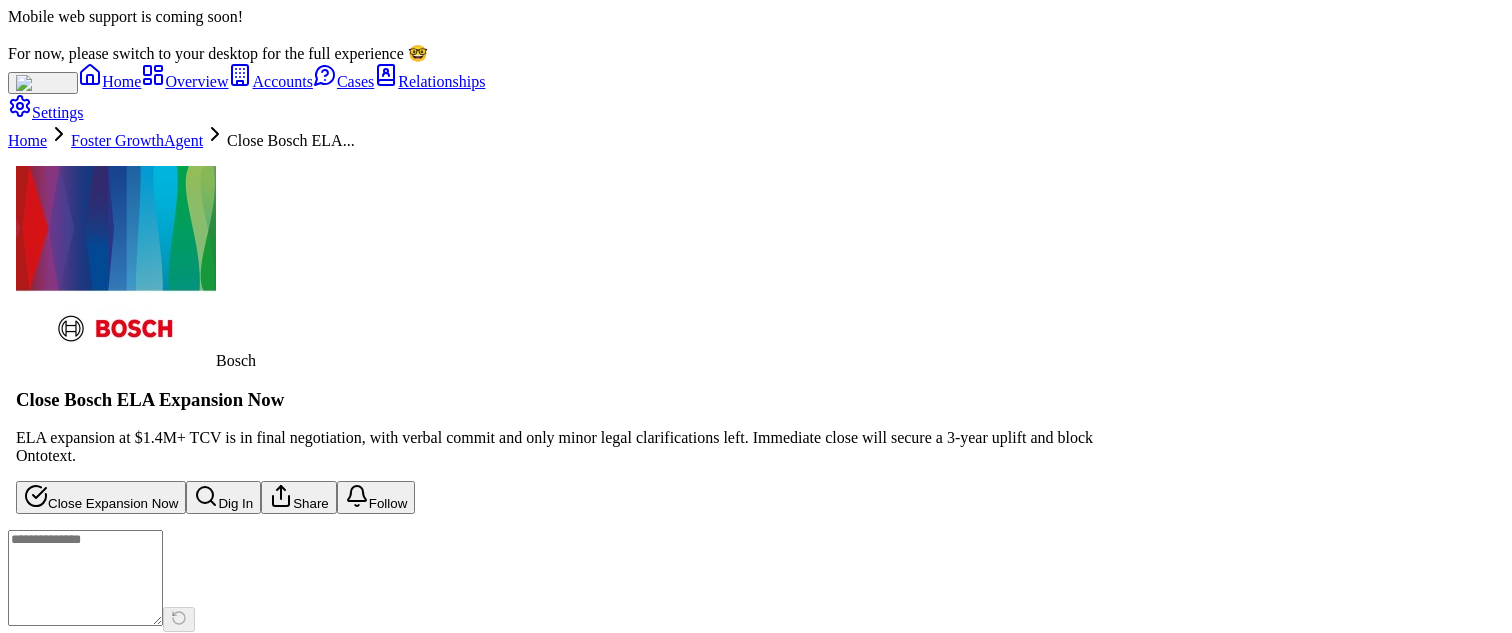 click on "Close Expansion Now" at bounding box center [101, 497] 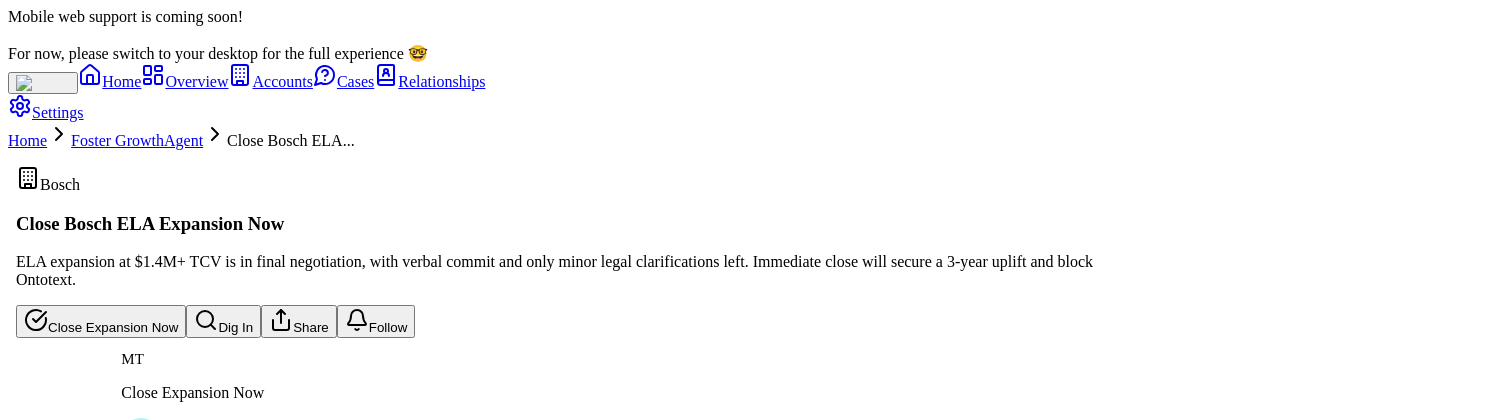 scroll, scrollTop: -301, scrollLeft: 0, axis: vertical 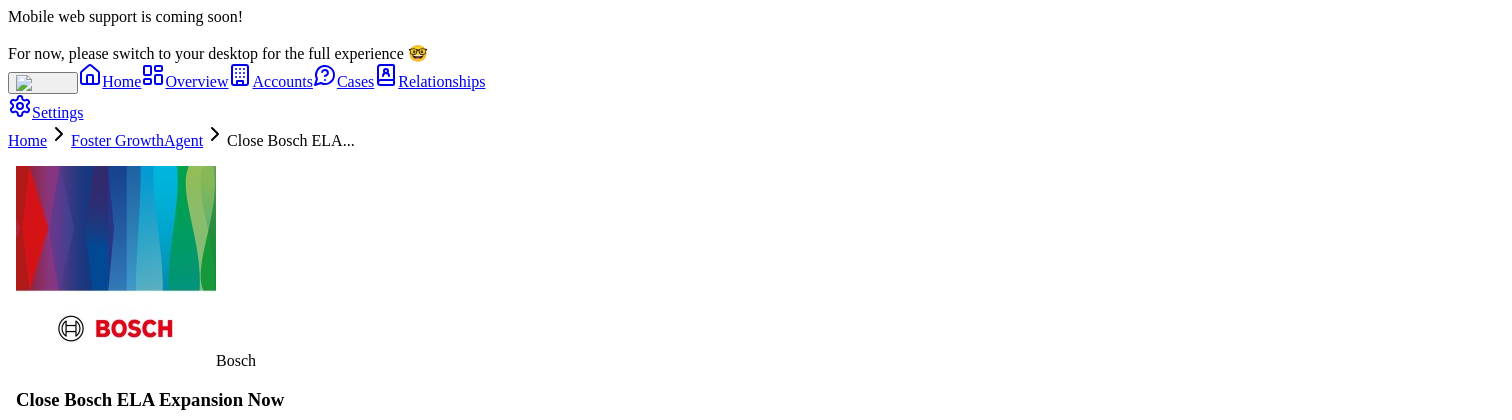 click on "Dig In" at bounding box center (223, 497) 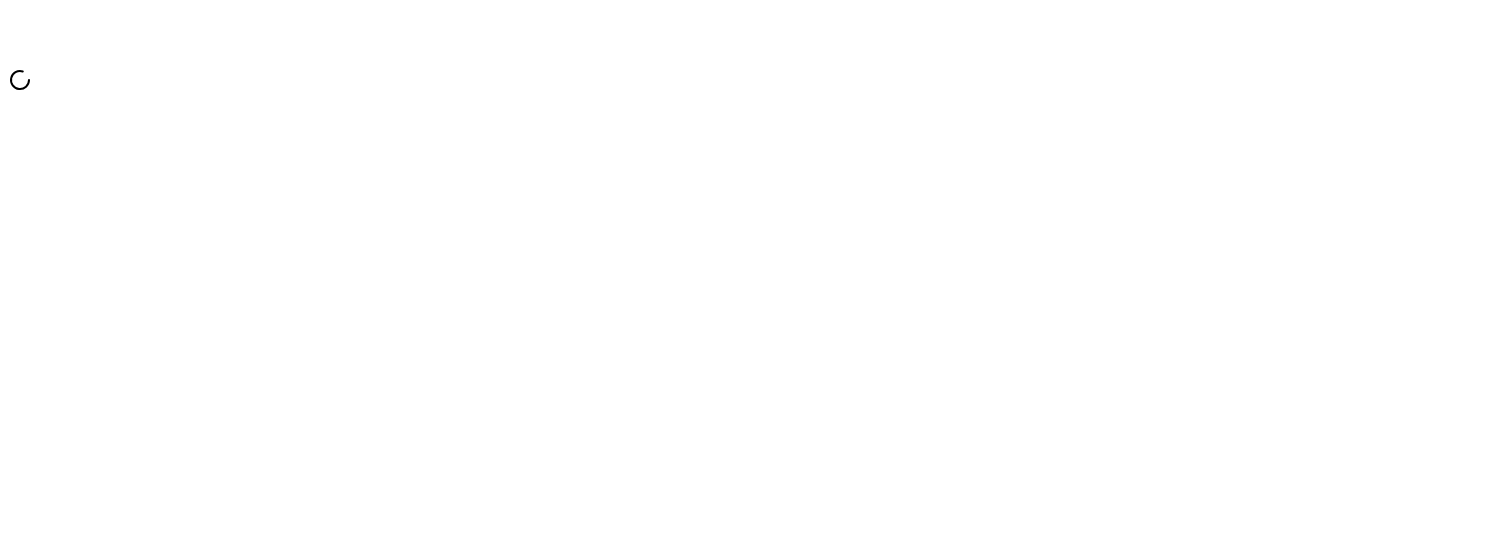 scroll, scrollTop: 0, scrollLeft: 0, axis: both 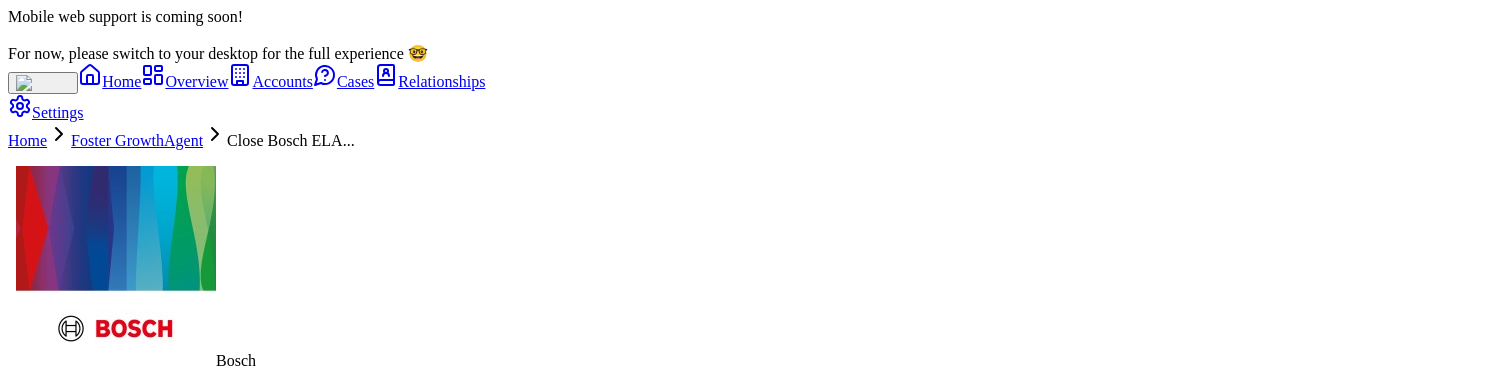 click on "Foster Growth  Agent" at bounding box center [137, 140] 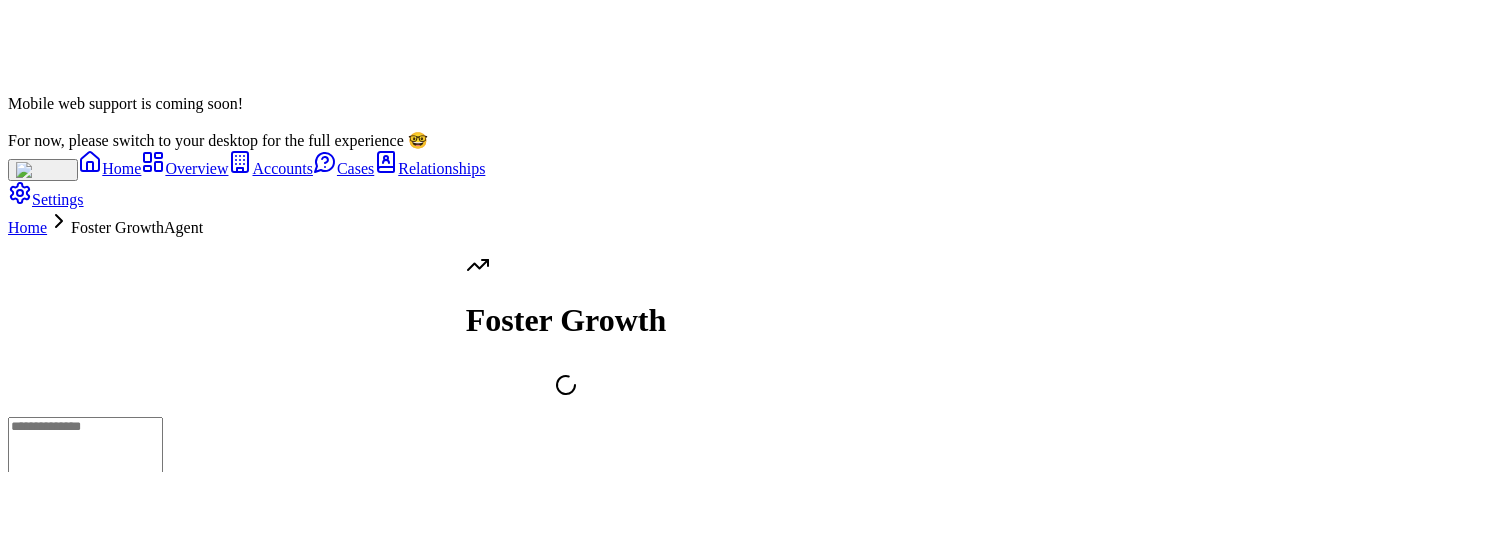 scroll, scrollTop: 0, scrollLeft: 0, axis: both 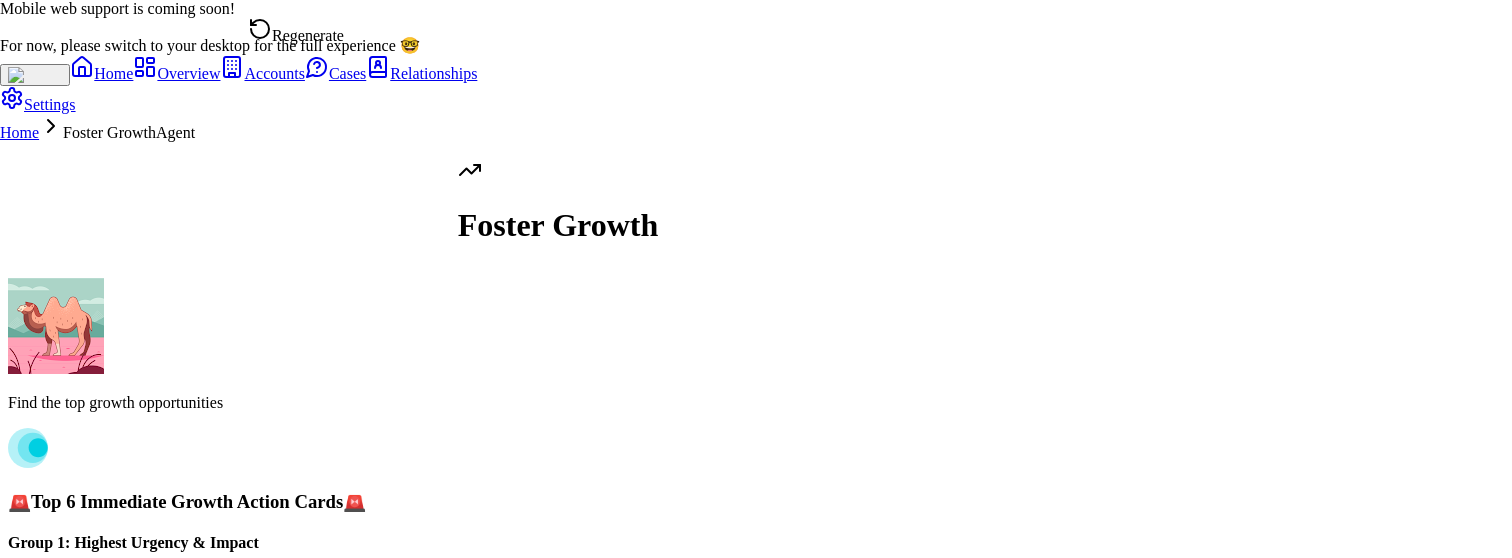 click on "Regenerate" at bounding box center (296, 31) 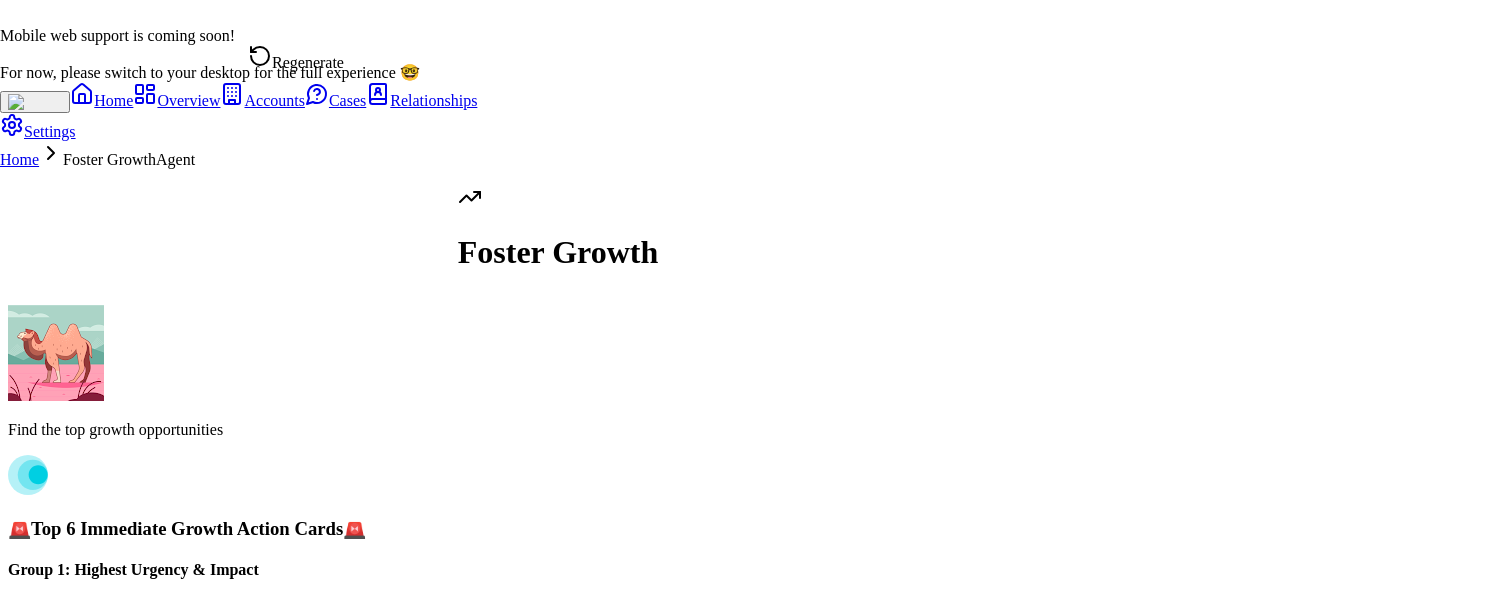 scroll, scrollTop: 0, scrollLeft: 0, axis: both 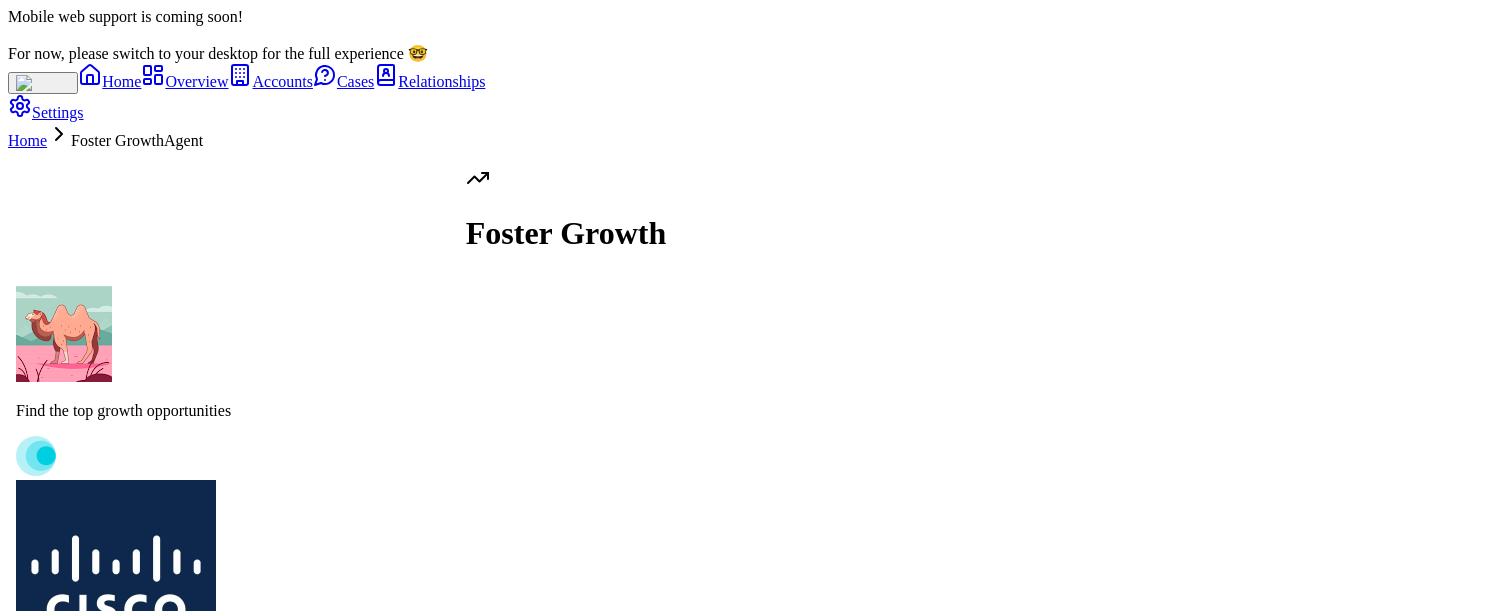 click on "Propose Essentials Tier" at bounding box center (106, 793) 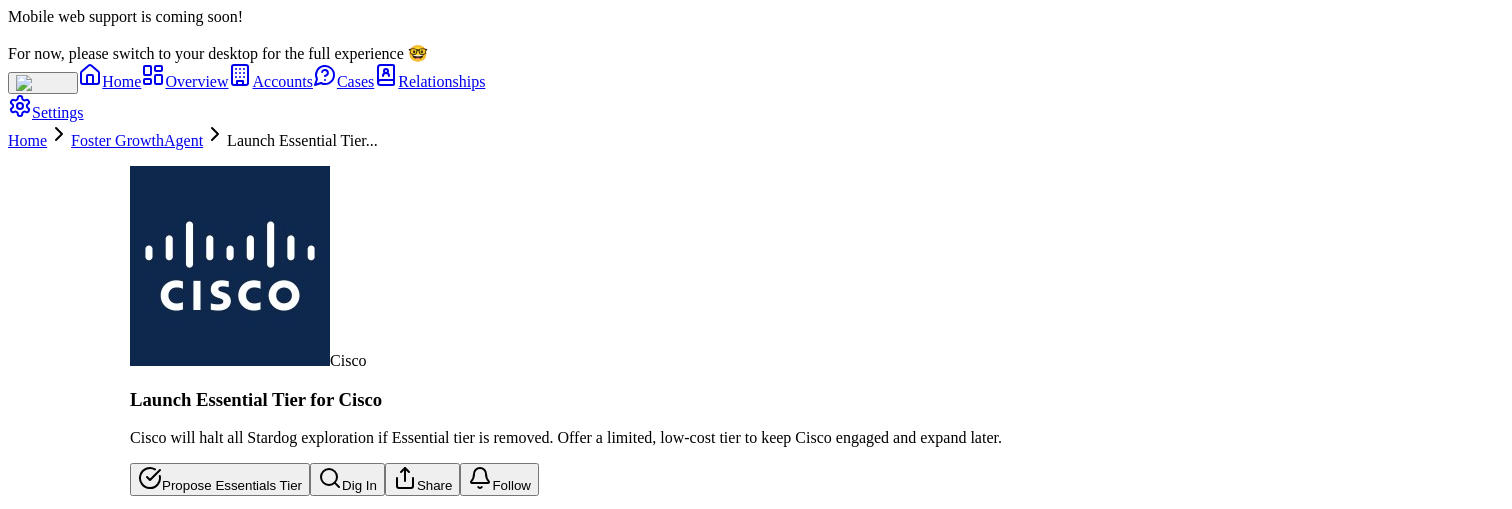 scroll, scrollTop: -19, scrollLeft: 0, axis: vertical 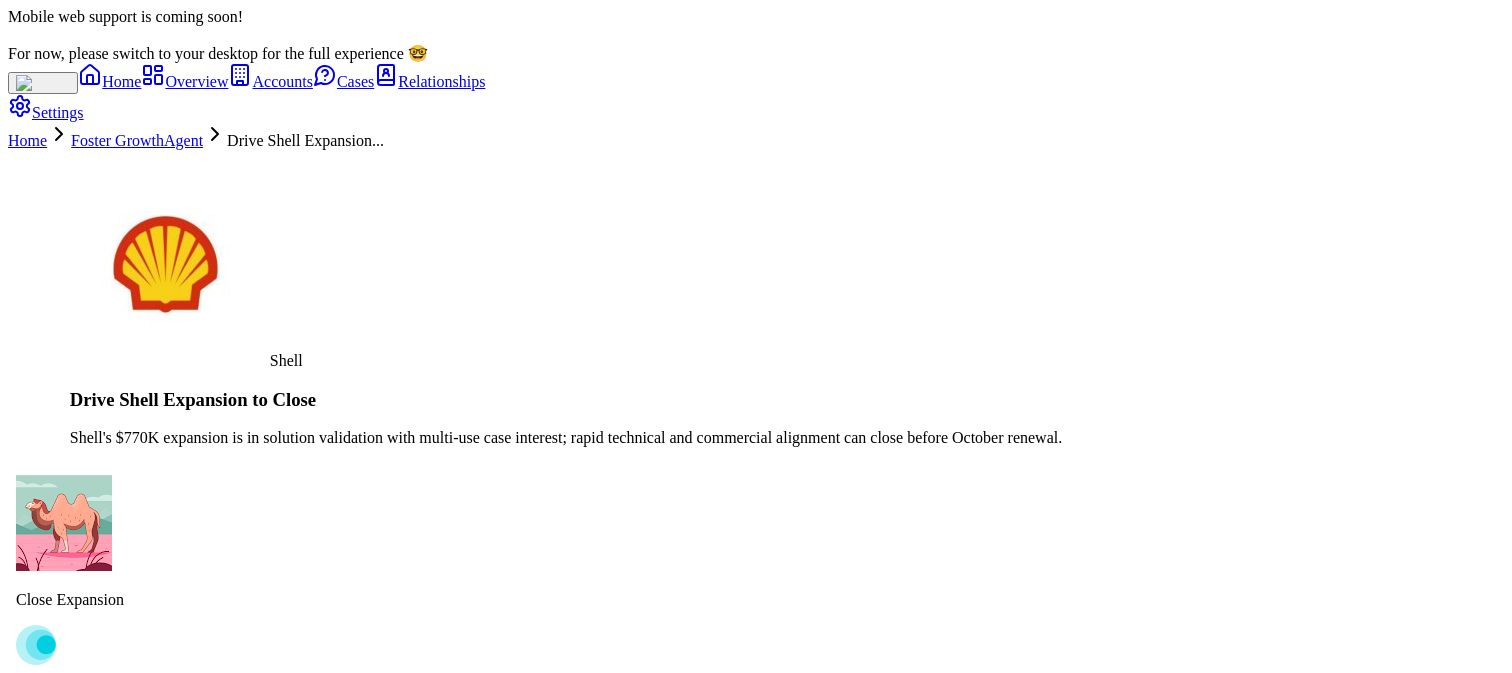 click on "[EMAIL]" at bounding box center [566, 948] 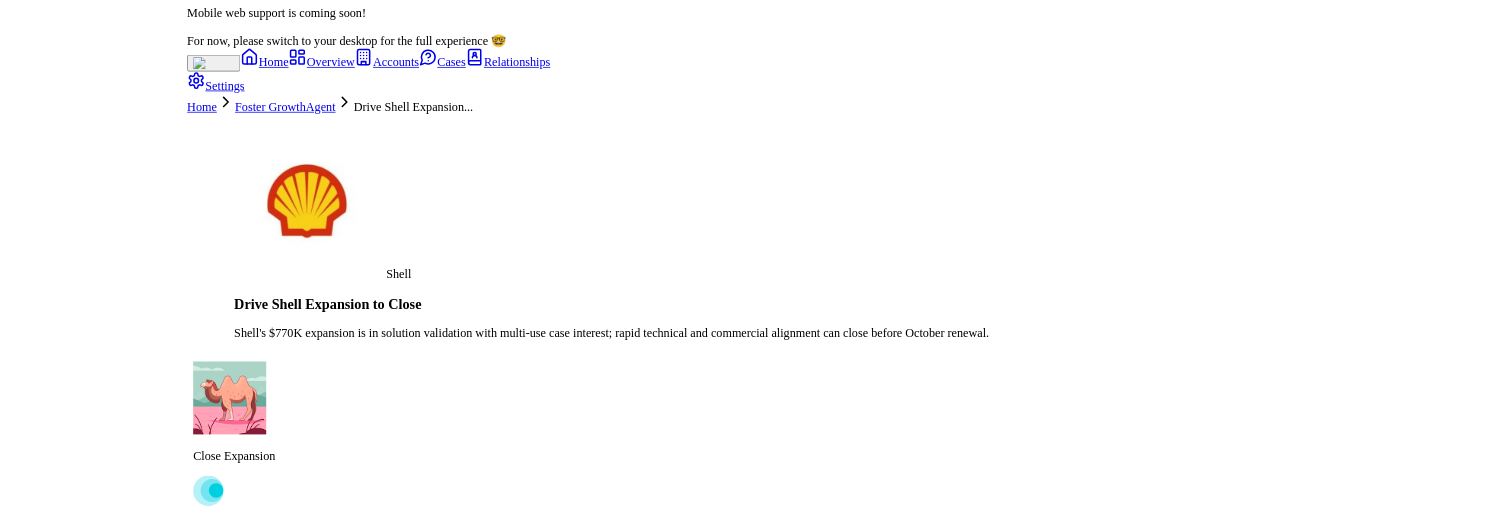 scroll, scrollTop: -496, scrollLeft: 0, axis: vertical 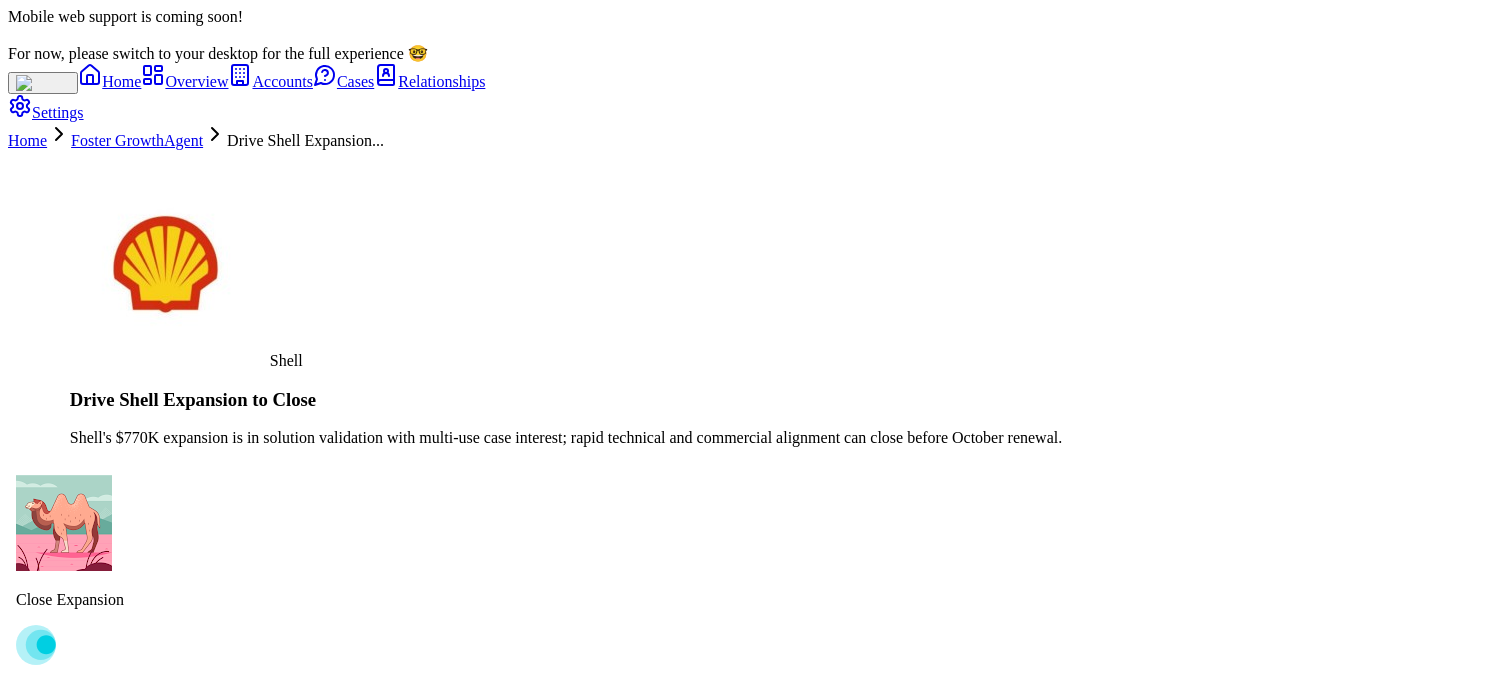 click on "Close Expansion Resolution Plan
Align technical and commercial teams to address Shell’s requirements for the $770K expansion.
Accelerate solution validation by scheduling focused technical and commercial workshops.
Ensure all whitelisting and deployment requirements are tracked and proactively addressed.
Coordinate with Shell to finalize use case validation and confirm business sponsorship.
Target contract signature before October renewal by maintaining weekly progress checkpoints.
Purpose:  Internal update to account owner on actions needed to close Shell’s $770K expansion before renewal.
Email Draft To: eric.jacobs@stardog.com Subject: Urgent: Drive Shell Expansion to Close Before Renewal Message: Open in Gmail
Purpose:  External email to Shell confirming next steps and urgency for technical and commercial alignment to close expansion.
Email Draft To: roel.schreij@shell.com sertac.oruc@shell.com Subject: Next Steps: Shell Expansion – Technical & Commercial Alignment Message:" at bounding box center [756, 866] 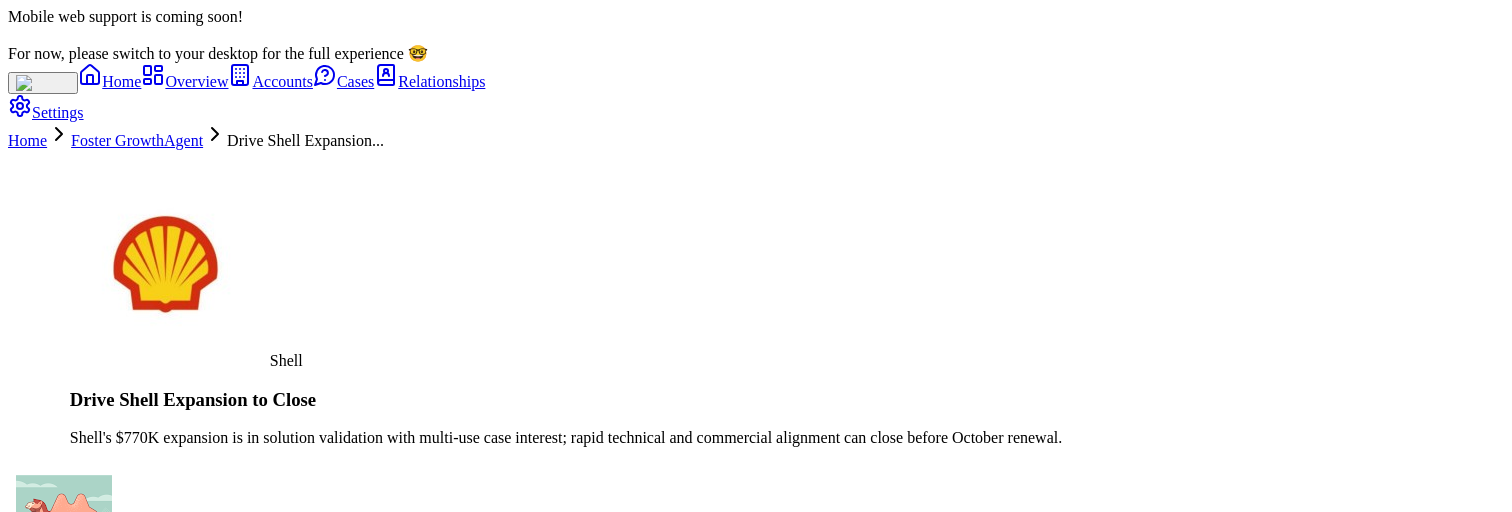 scroll, scrollTop: -657, scrollLeft: 0, axis: vertical 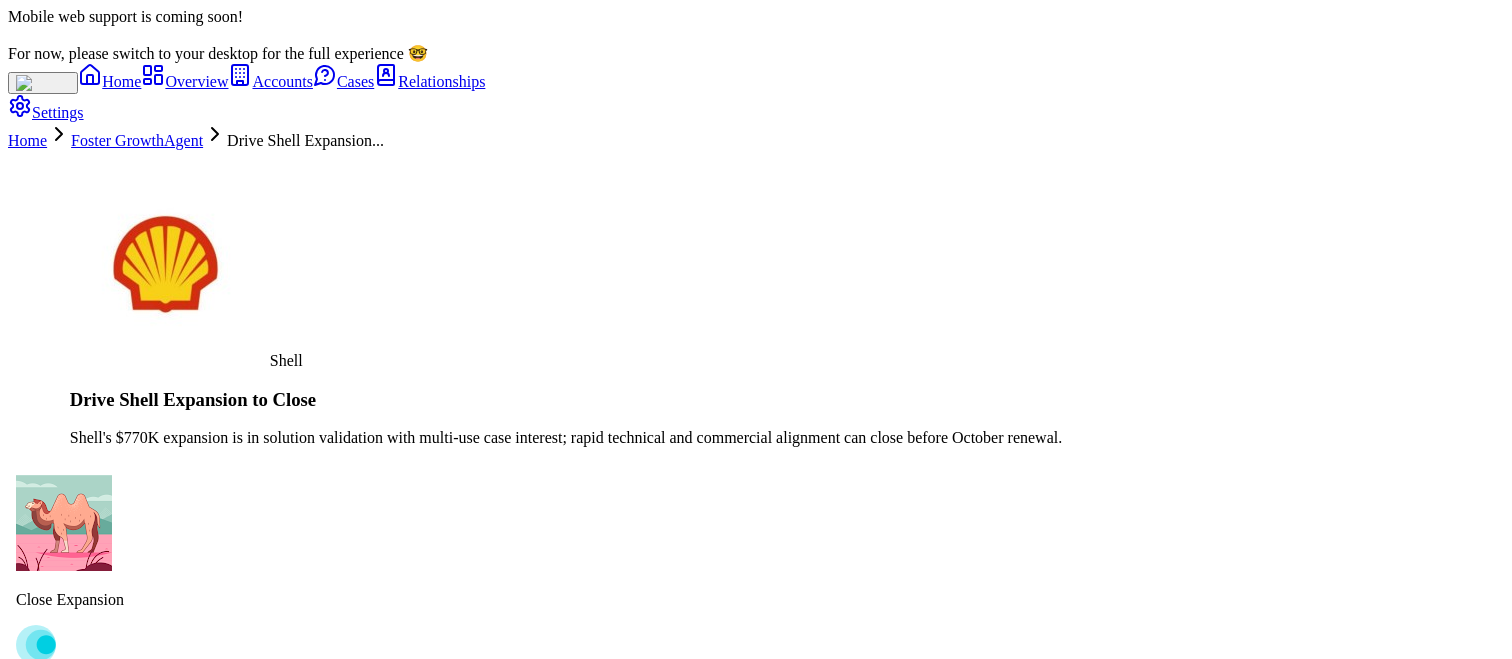 click on "Hi [FIRST],
Shell’s $770K expansion is in solution validation with strong multi-use case interest. To close before the October renewal, we need rapid technical and commercial alignment, clear tracking of whitelisting progress, and weekly checkpoints. Please confirm next steps and any resource needs.
Best,
[FIRST]" at bounding box center [566, 1061] 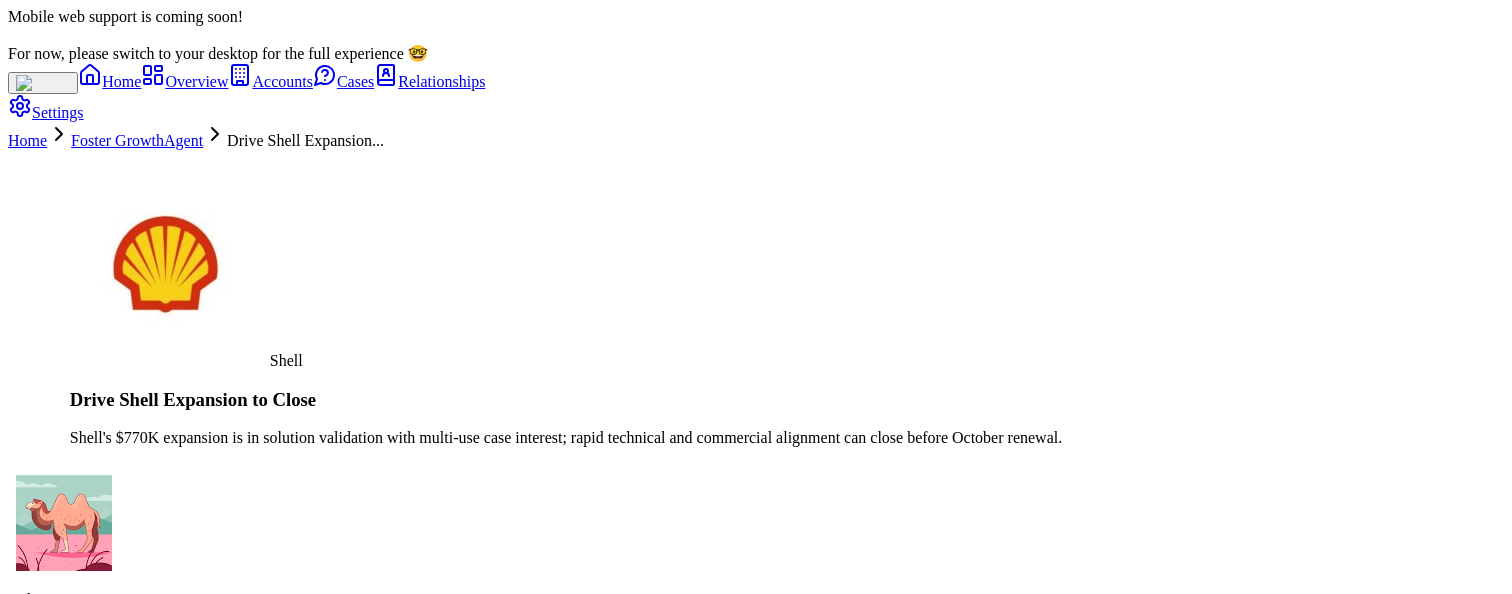 scroll, scrollTop: -376, scrollLeft: 0, axis: vertical 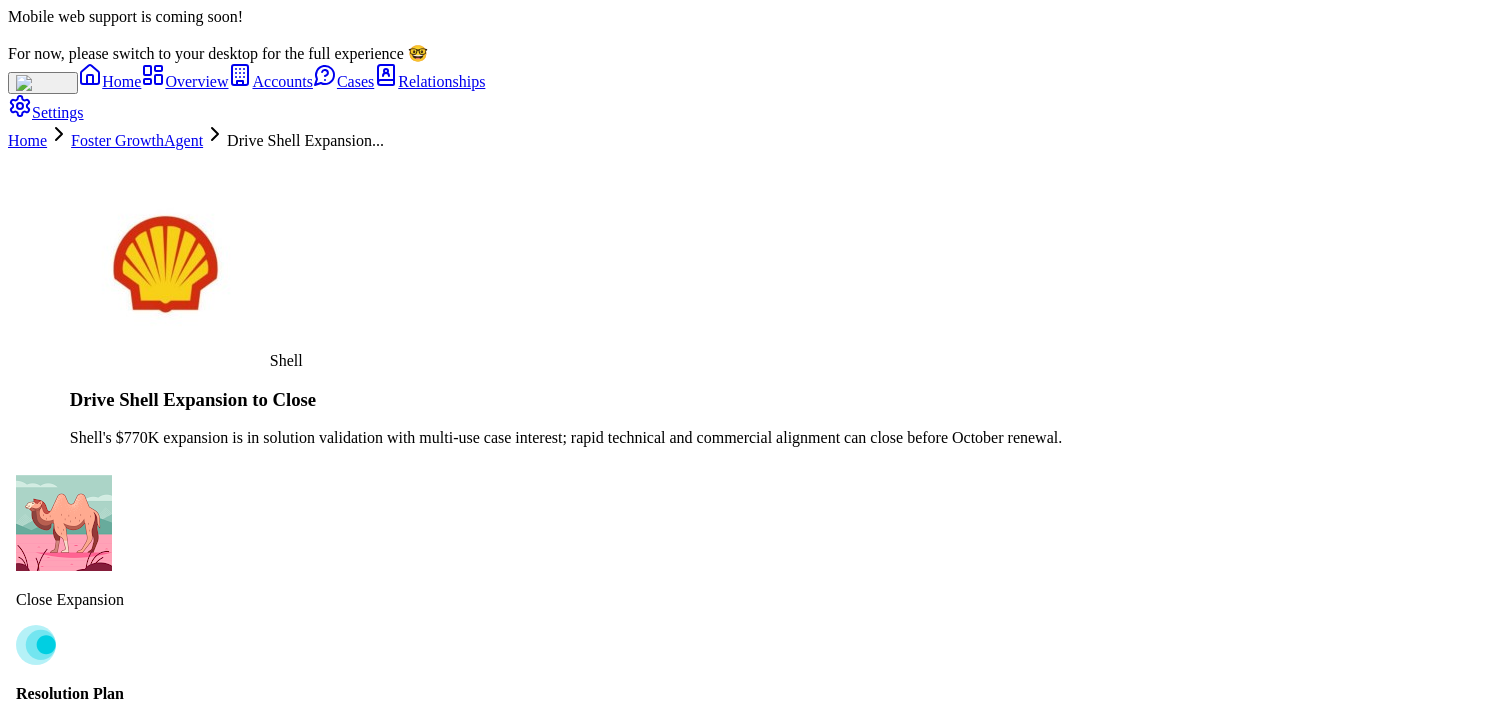 click on "Foster Growth  Agent" at bounding box center (137, 140) 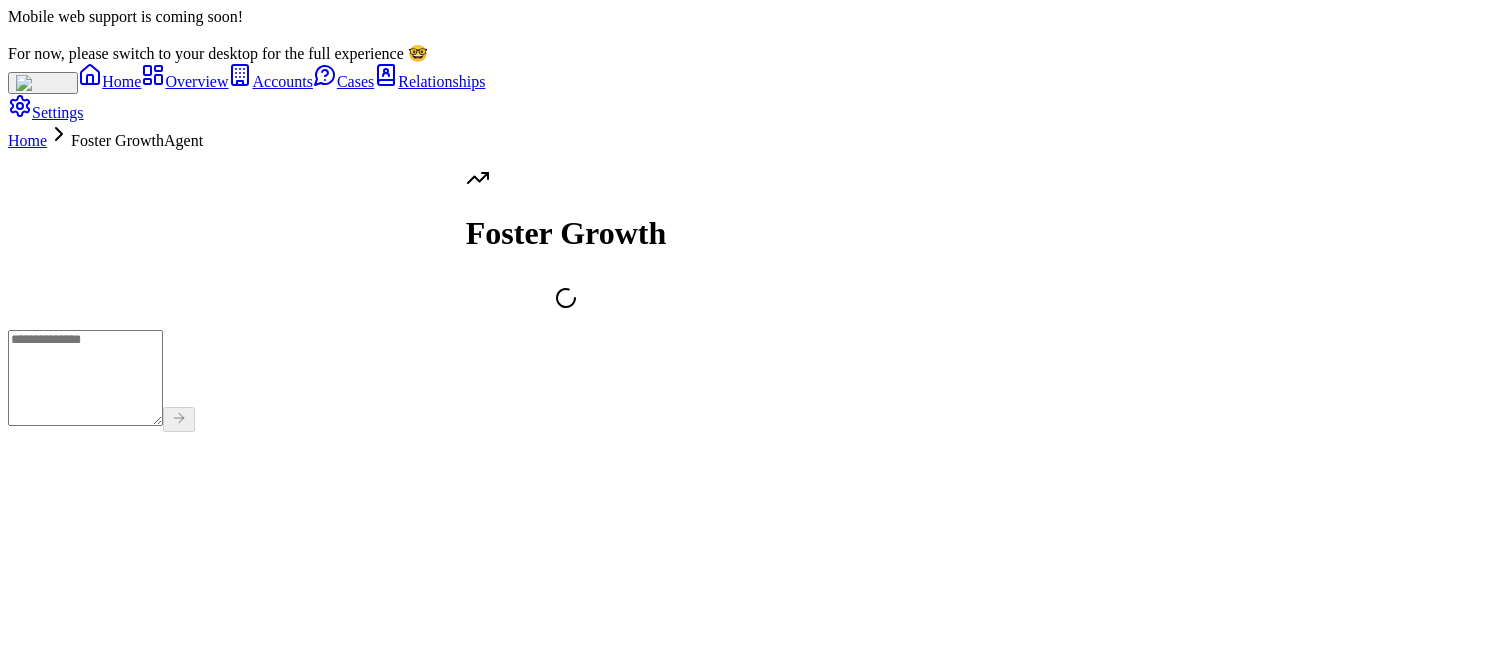 click 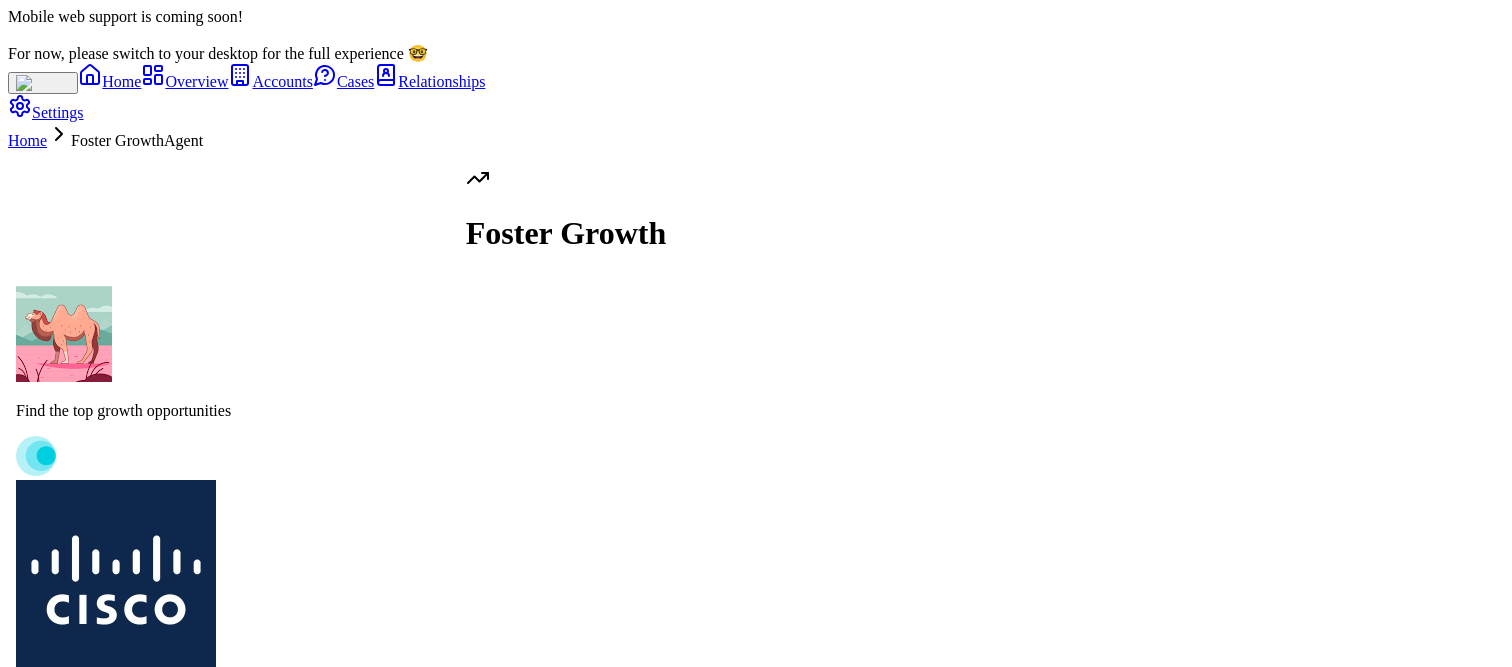 click 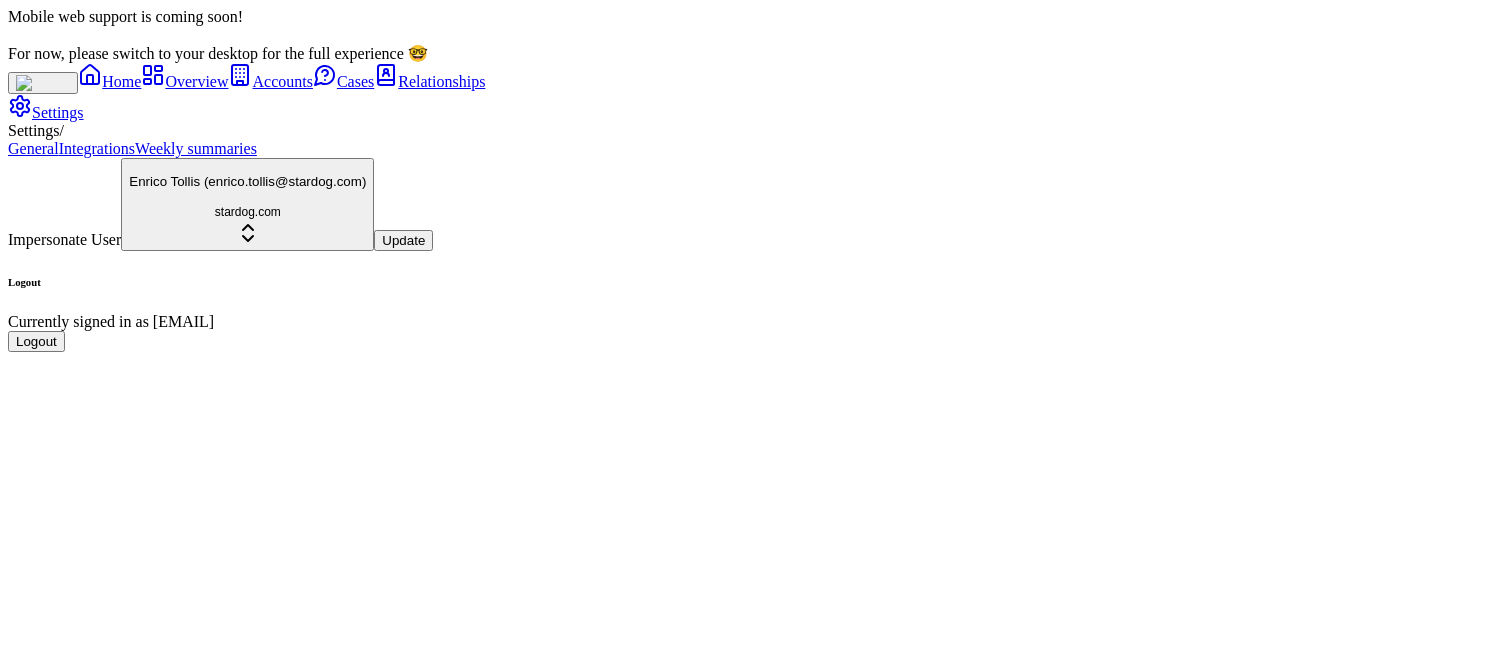 click on "Enrico Tollis   ( enrico.tollis@stardog.com )" at bounding box center (247, 181) 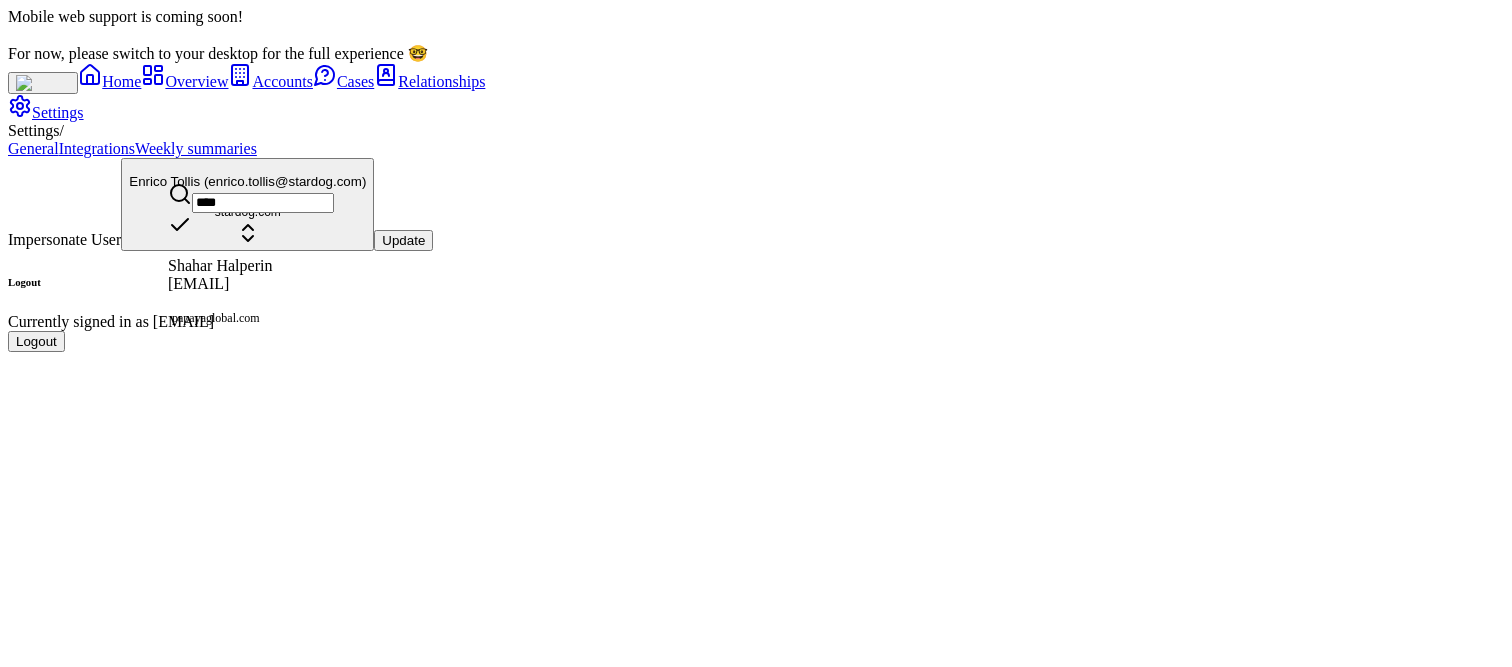 type on "****" 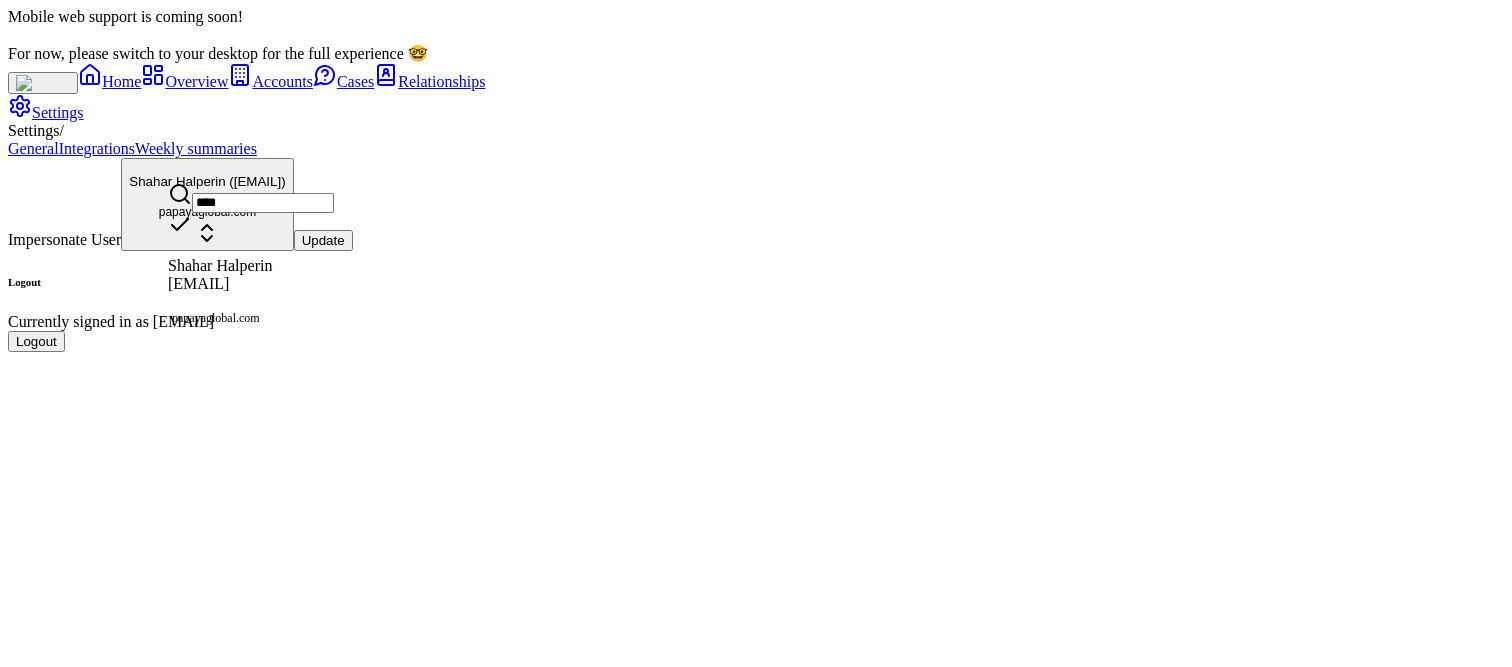 click on "Impersonate User Shahar Halperin   ( shaharha@papayaglobal.com ) papayaglobal.com **** Shahar Halperin shaharha@papayaglobal.com papayaglobal.com Update Logout Currently signed in as maria@thegist.ai Logout" at bounding box center (756, 255) 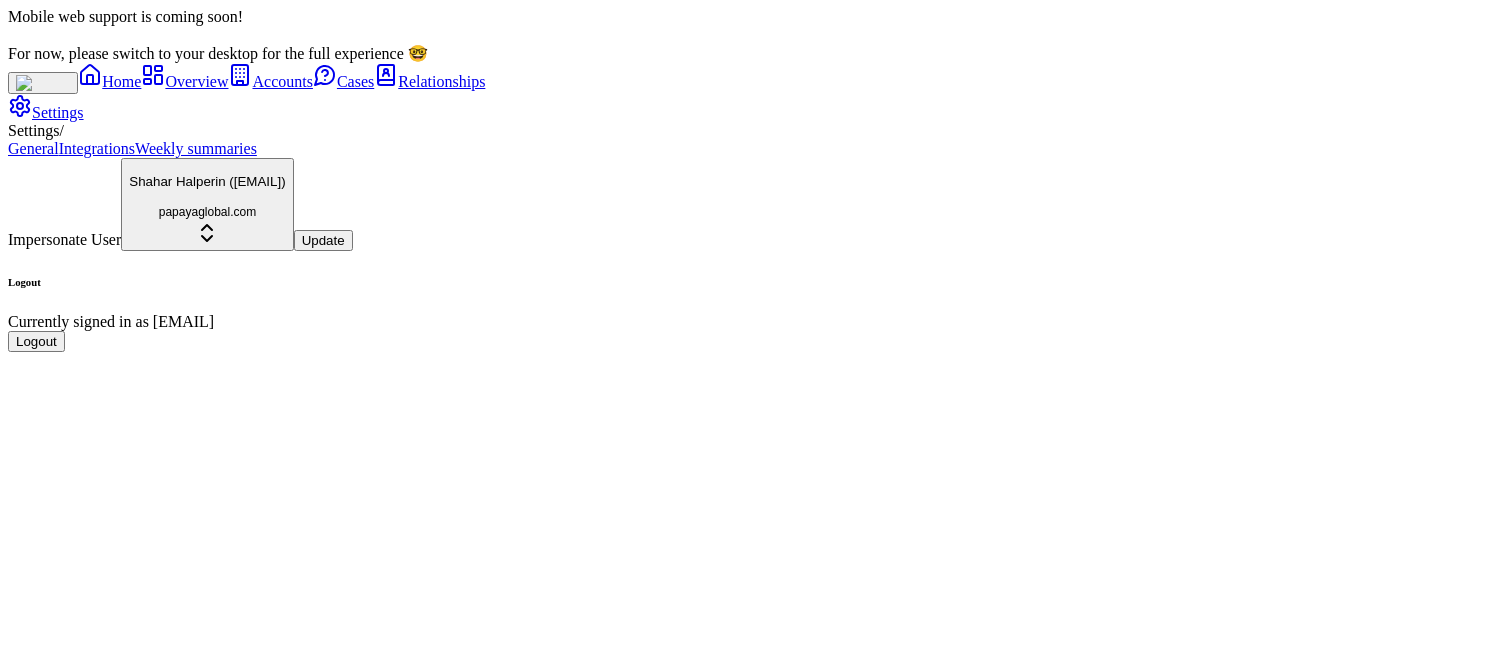 click on "Update" at bounding box center (323, 240) 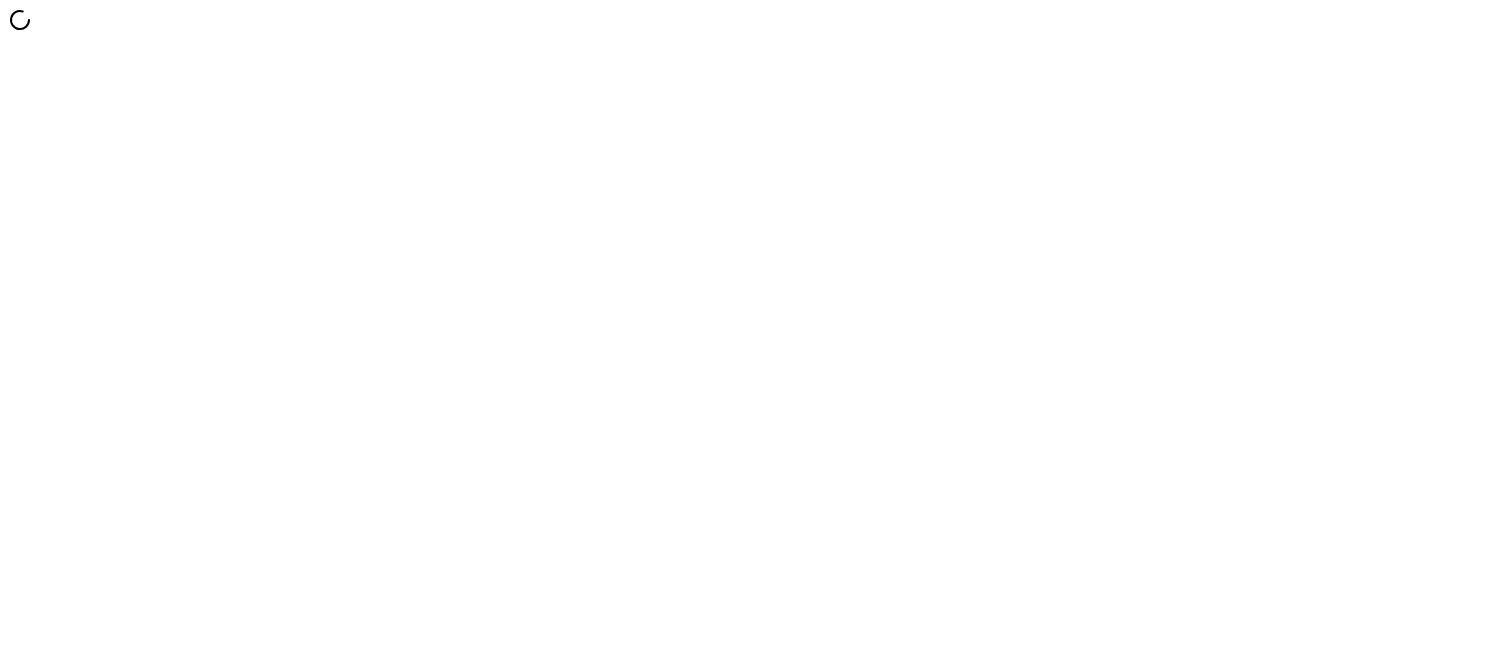 scroll, scrollTop: 0, scrollLeft: 0, axis: both 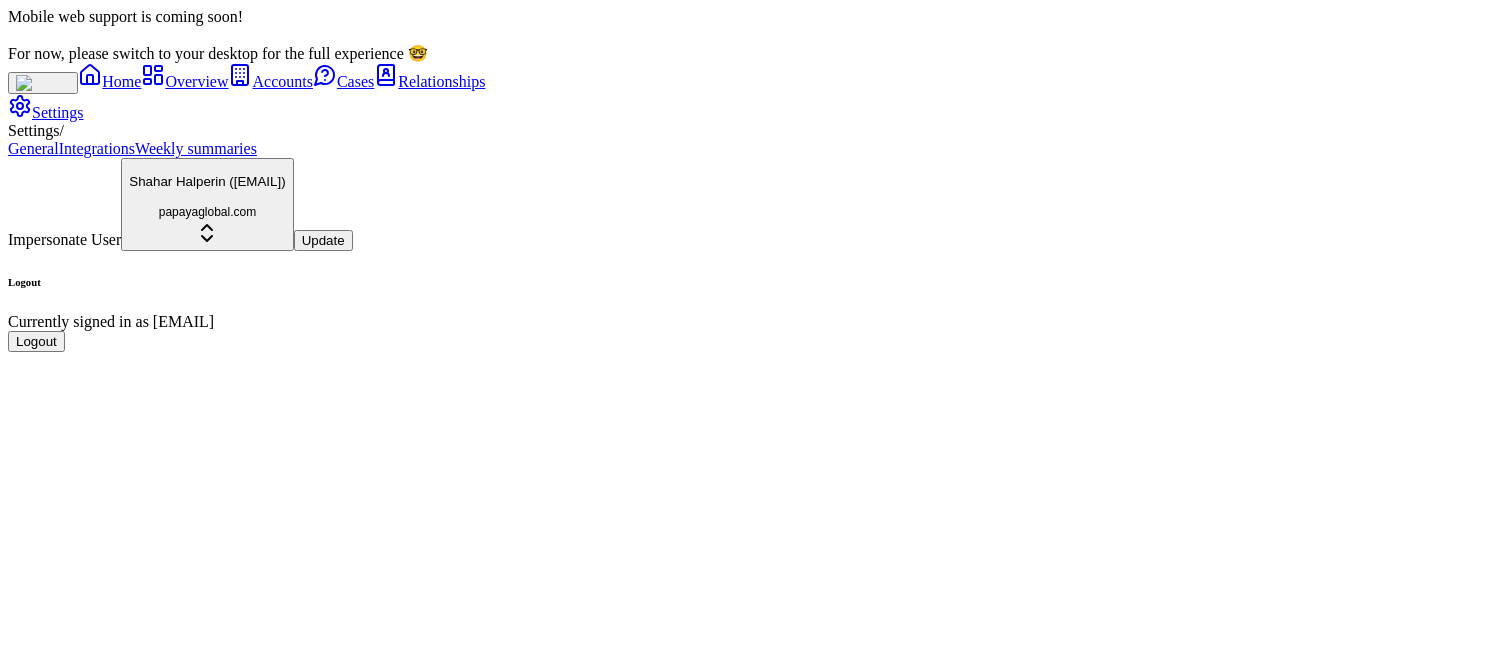 click 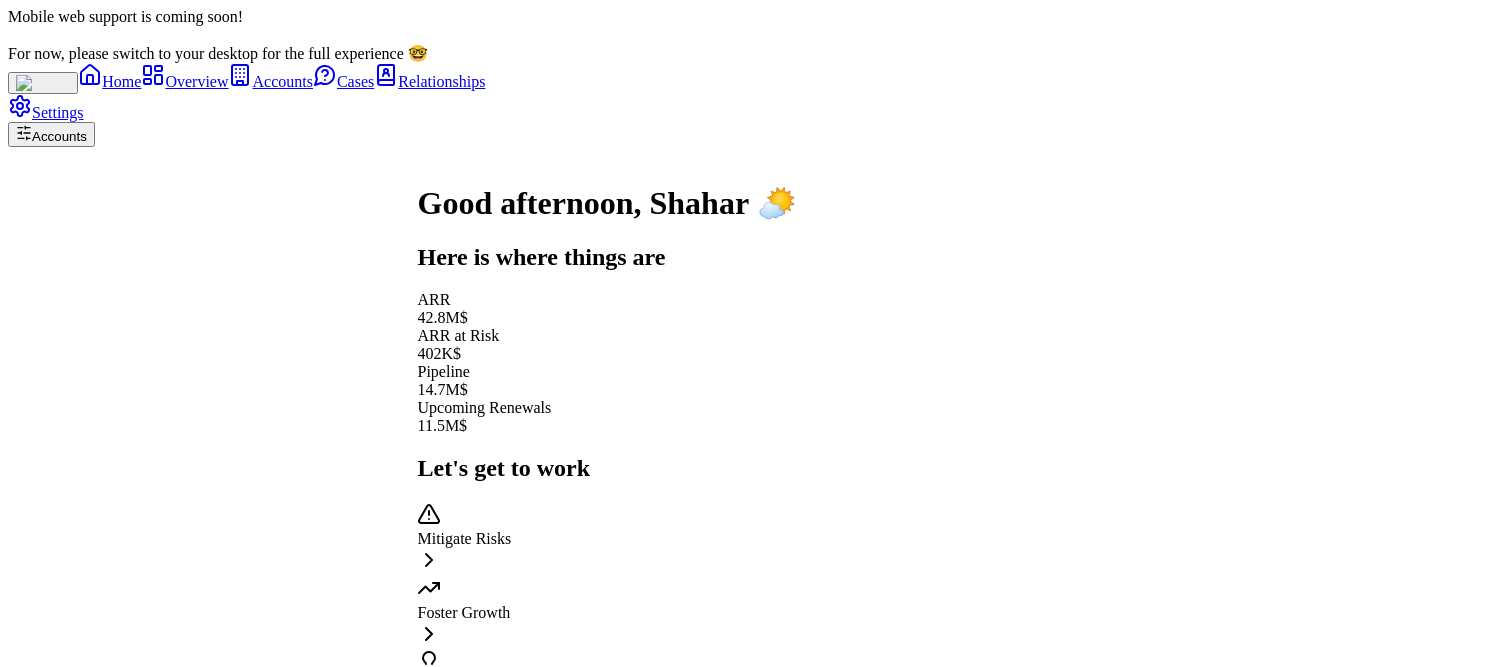 scroll, scrollTop: 0, scrollLeft: 0, axis: both 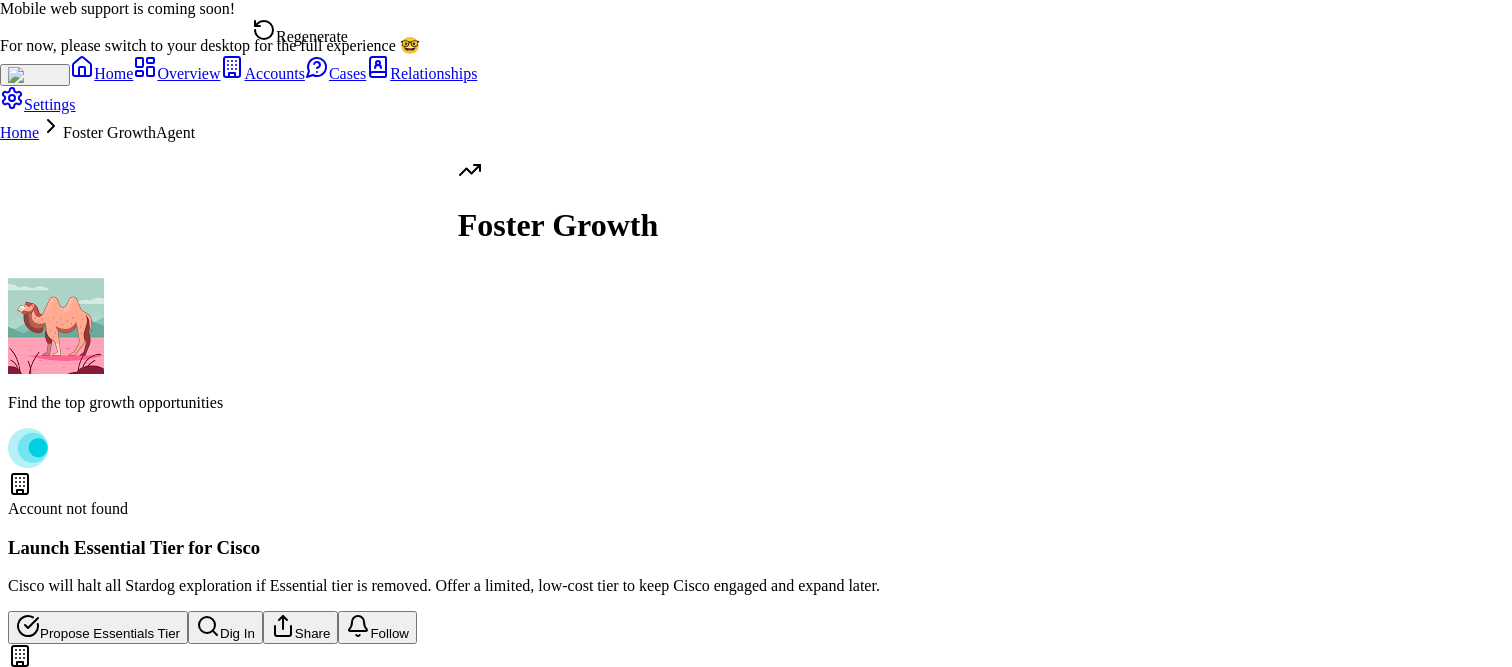 click on "Regenerate" at bounding box center (300, 32) 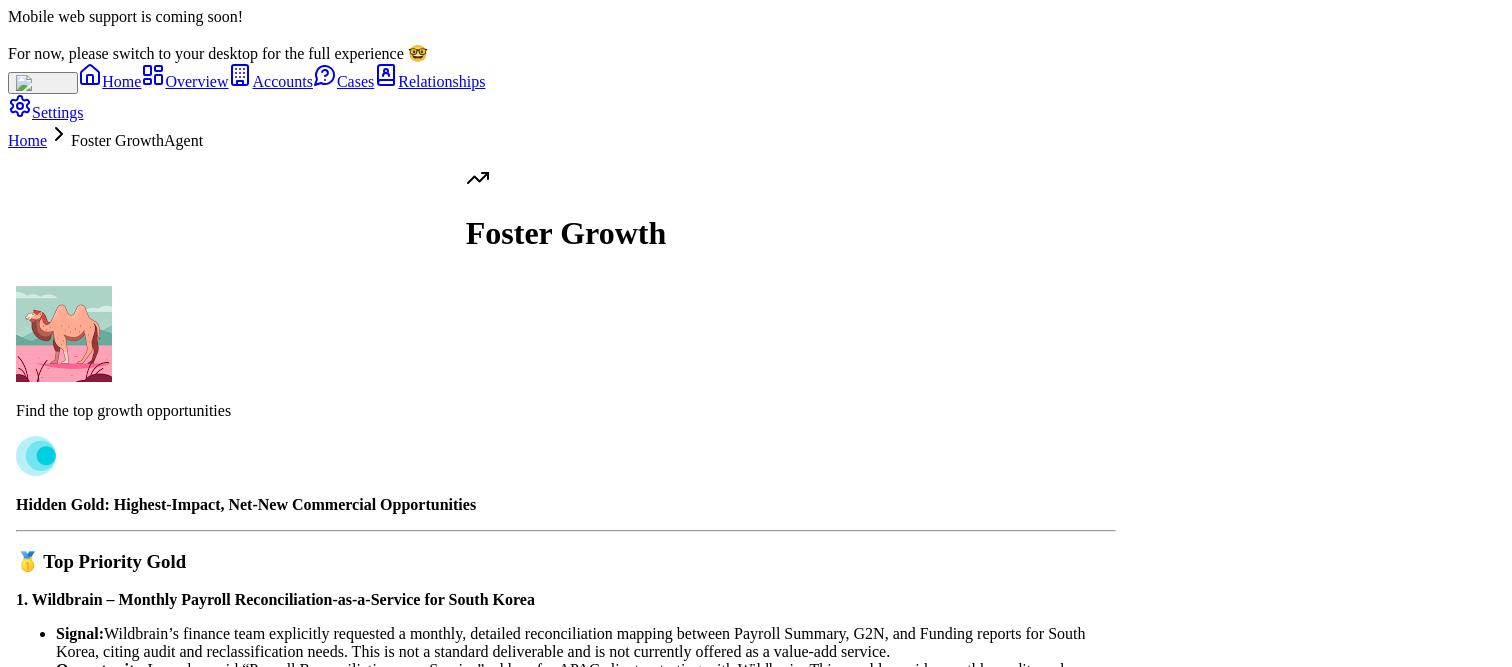 scroll, scrollTop: 0, scrollLeft: 0, axis: both 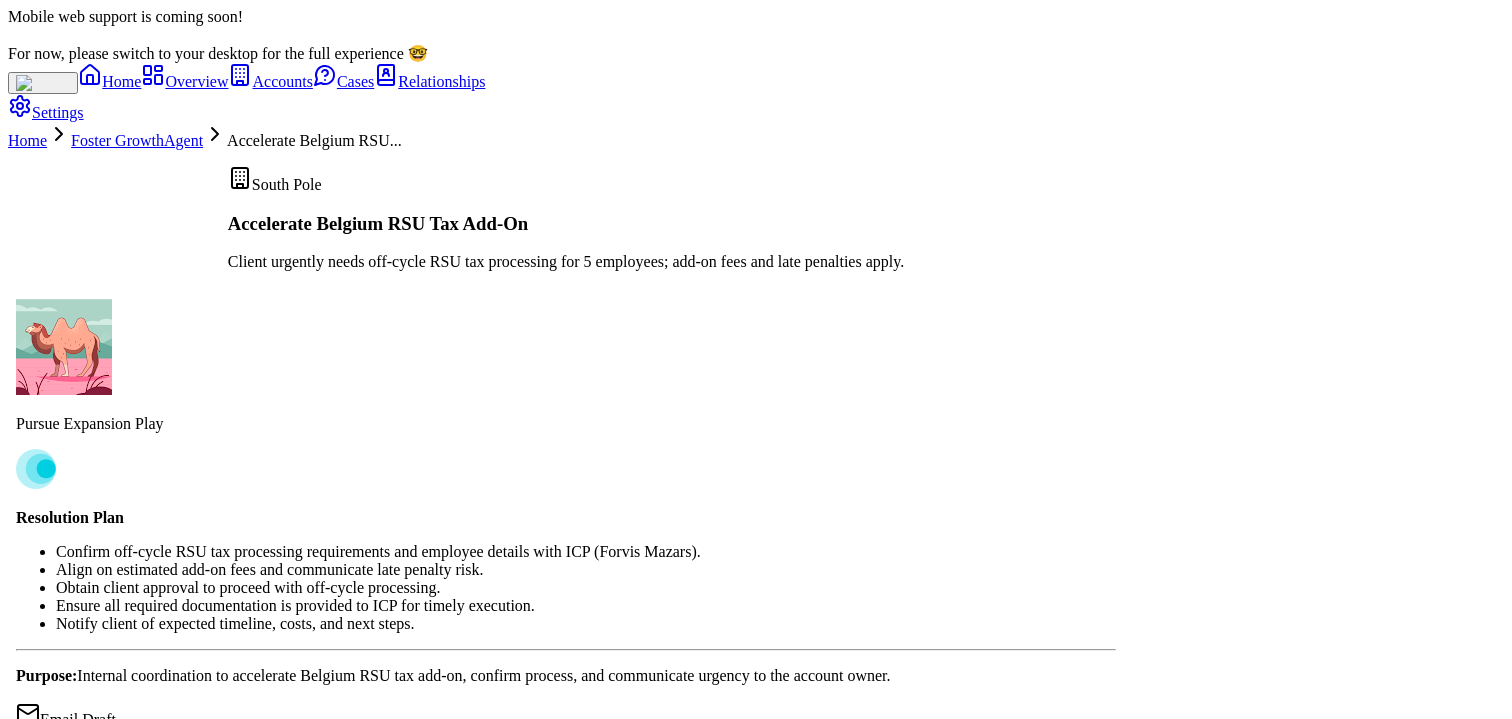 click 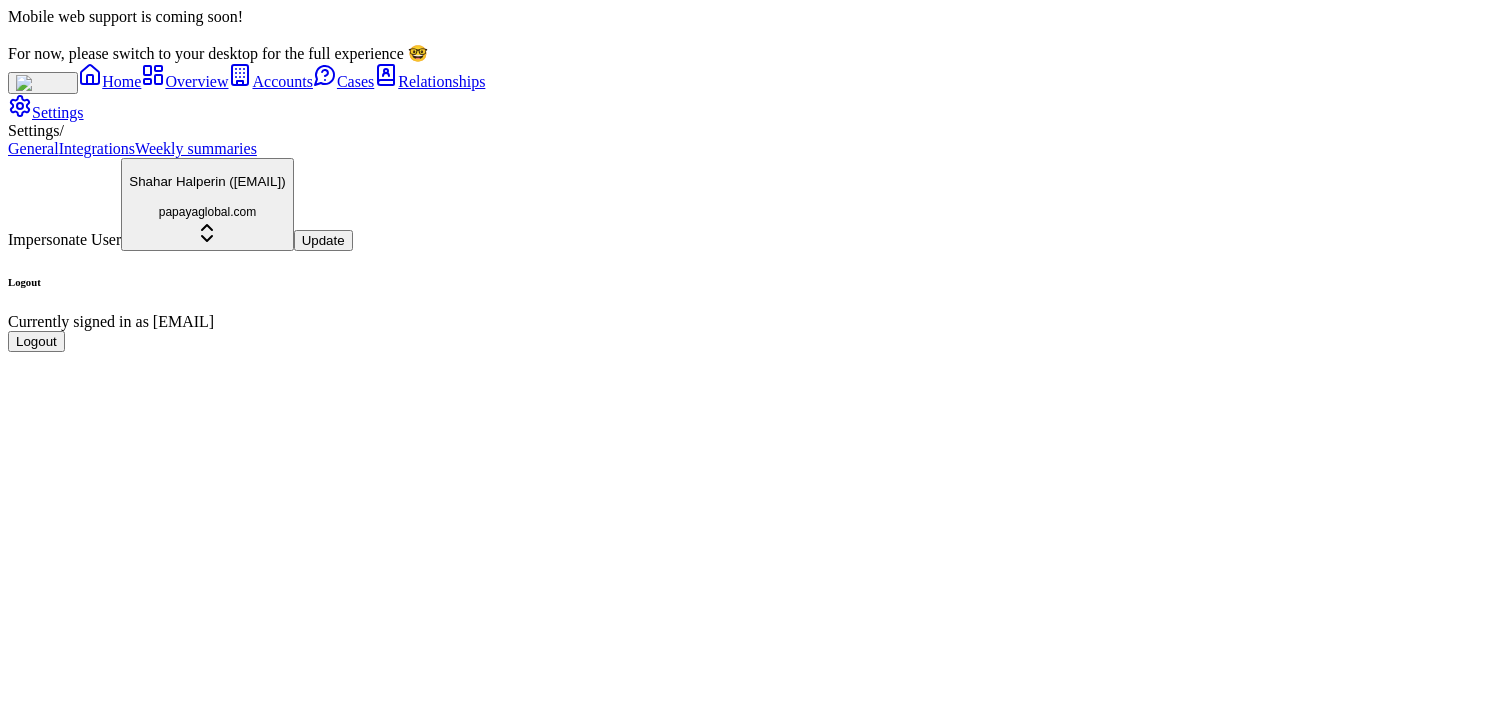 click on "Integrations" at bounding box center [97, 148] 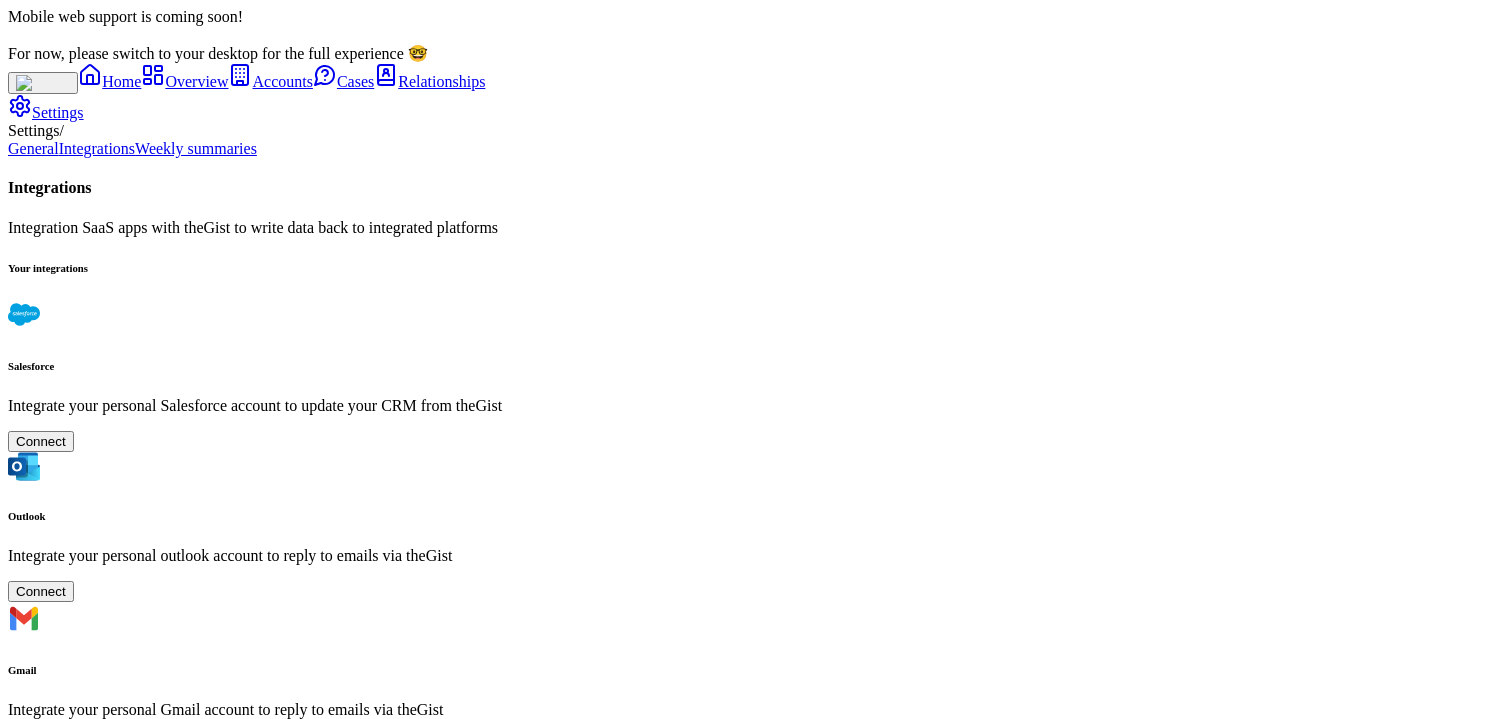 scroll, scrollTop: 566, scrollLeft: 0, axis: vertical 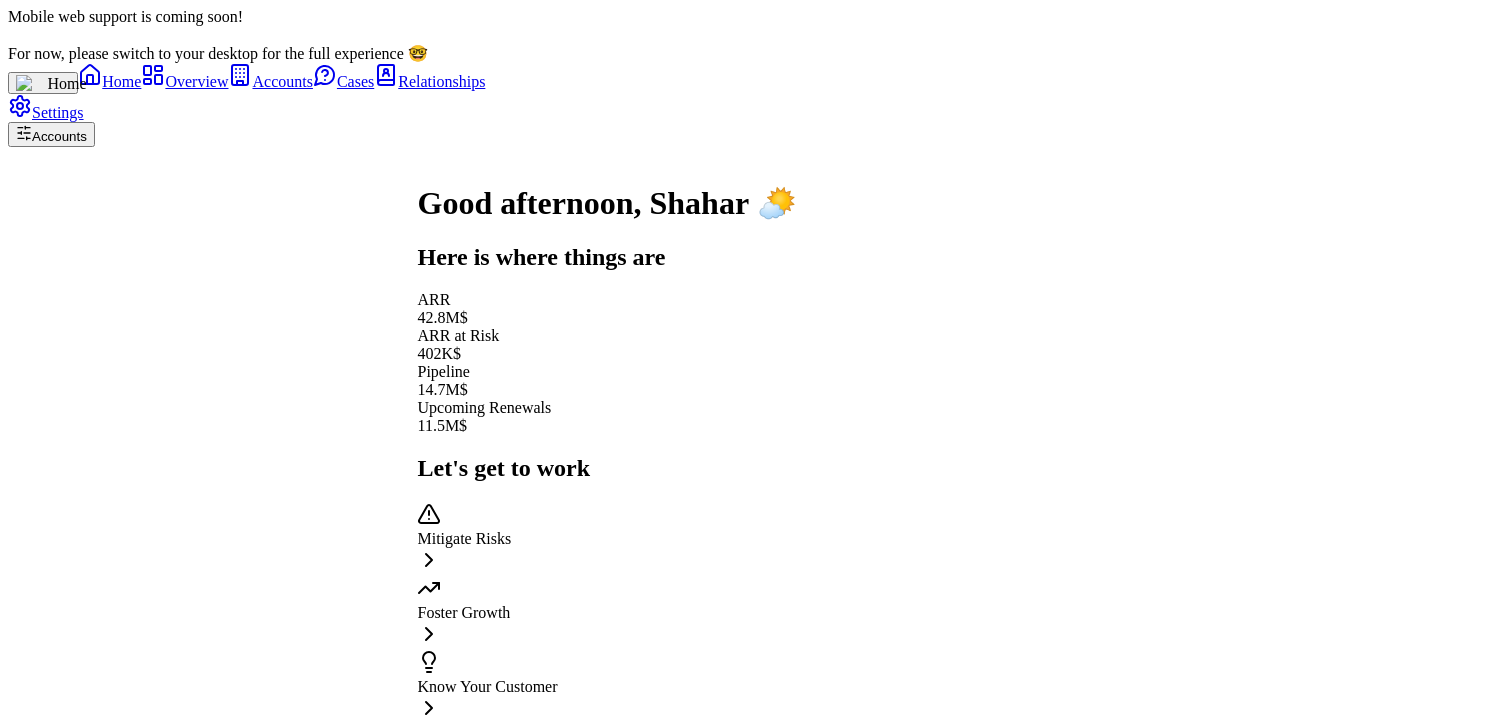 click on "Foster Growth" at bounding box center (606, 613) 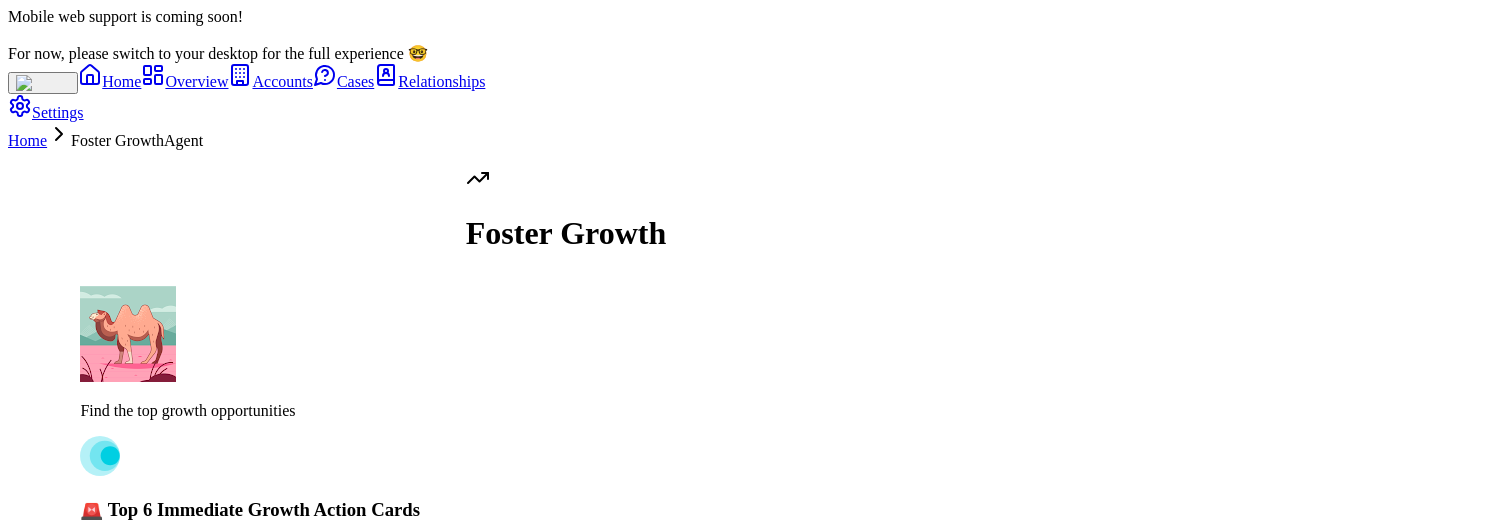 scroll, scrollTop: 0, scrollLeft: 0, axis: both 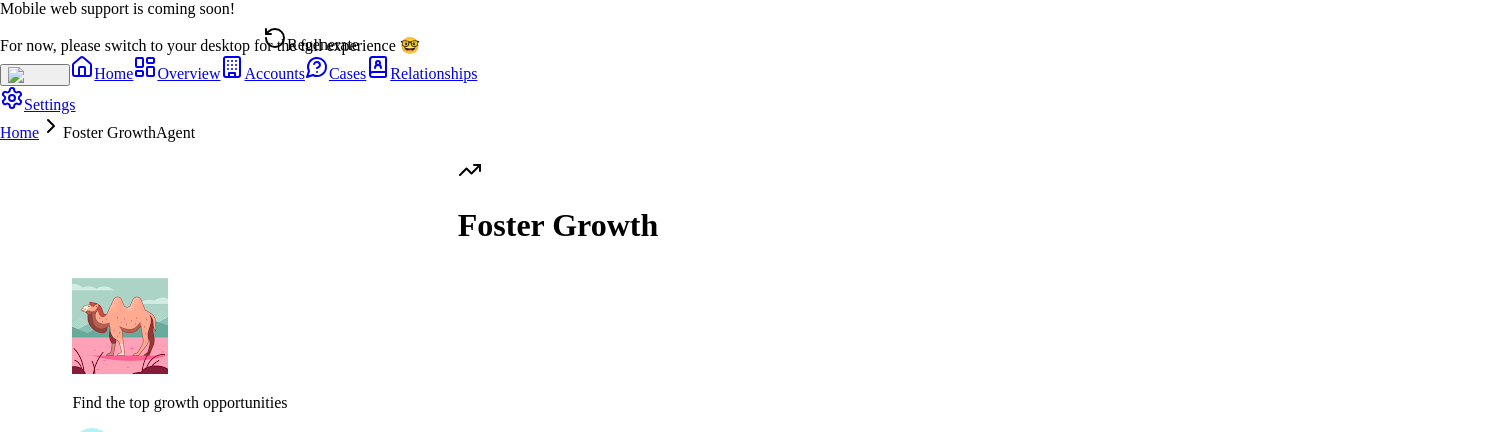 click on "Regenerate" at bounding box center [311, 40] 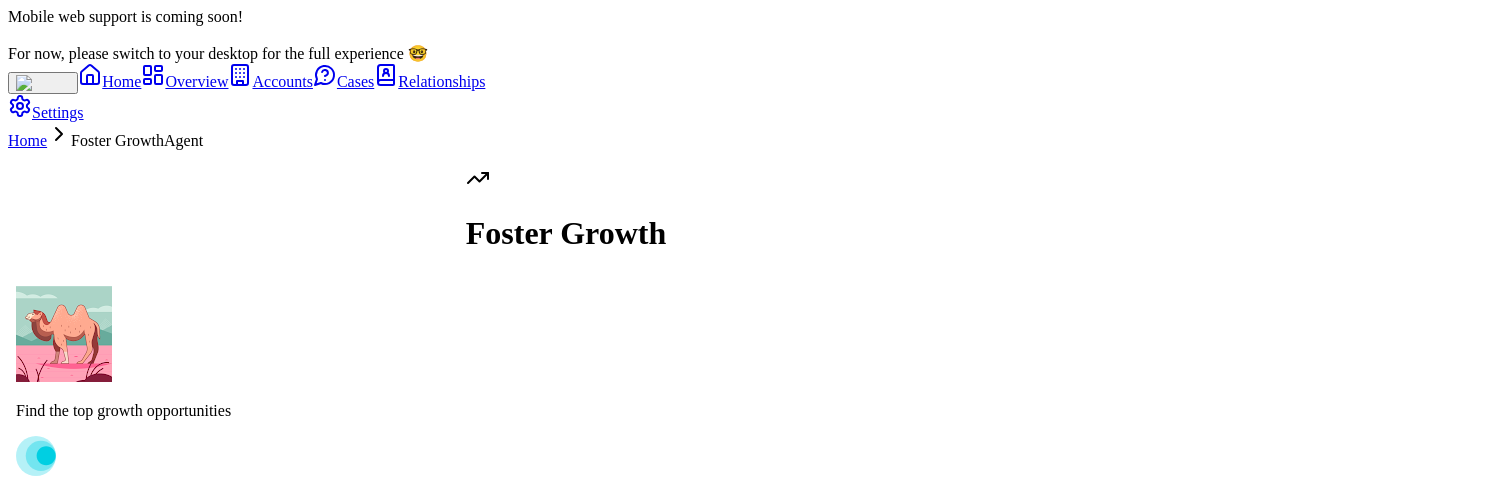 scroll, scrollTop: -936, scrollLeft: 0, axis: vertical 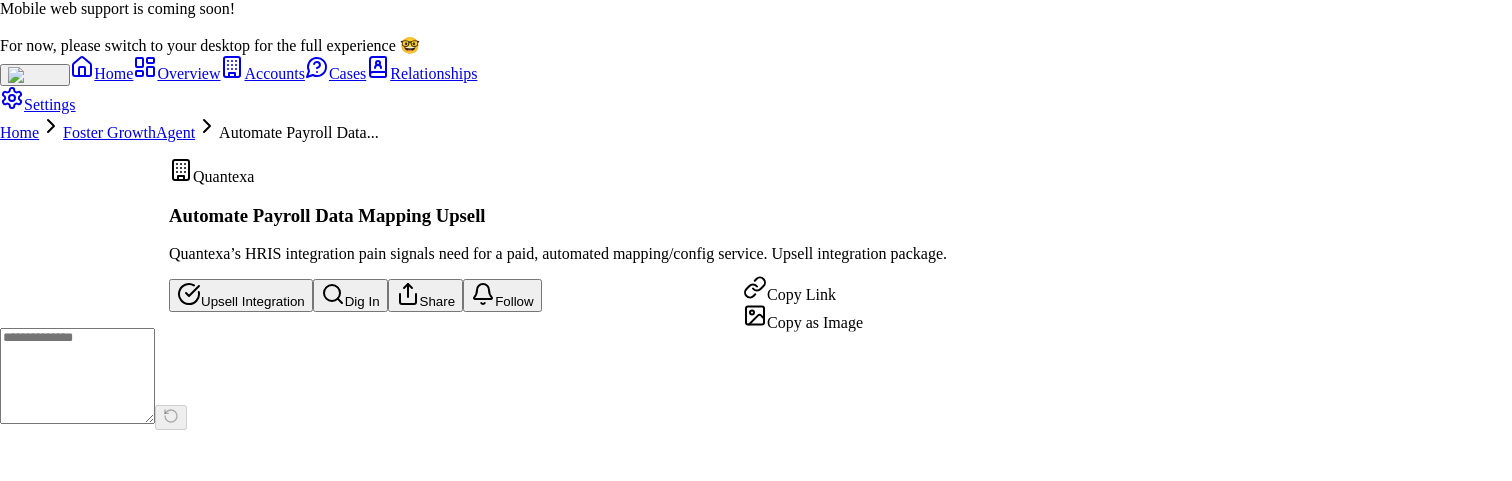 click on "Mobile web support is coming soon! For now, please switch to your desktop for the full experience 🤓 Home Overview Accounts Cases Relationships Settings Home Foster Growth  Agent Automate Payroll Data... Quantexa Automate Payroll Data Mapping Upsell Quantexa’s HRIS integration pain signals need for a paid, automated mapping/config service. Upsell integration package. Upsell Integration Dig In Share Follow Copy Link Copy as Image" at bounding box center (756, 223) 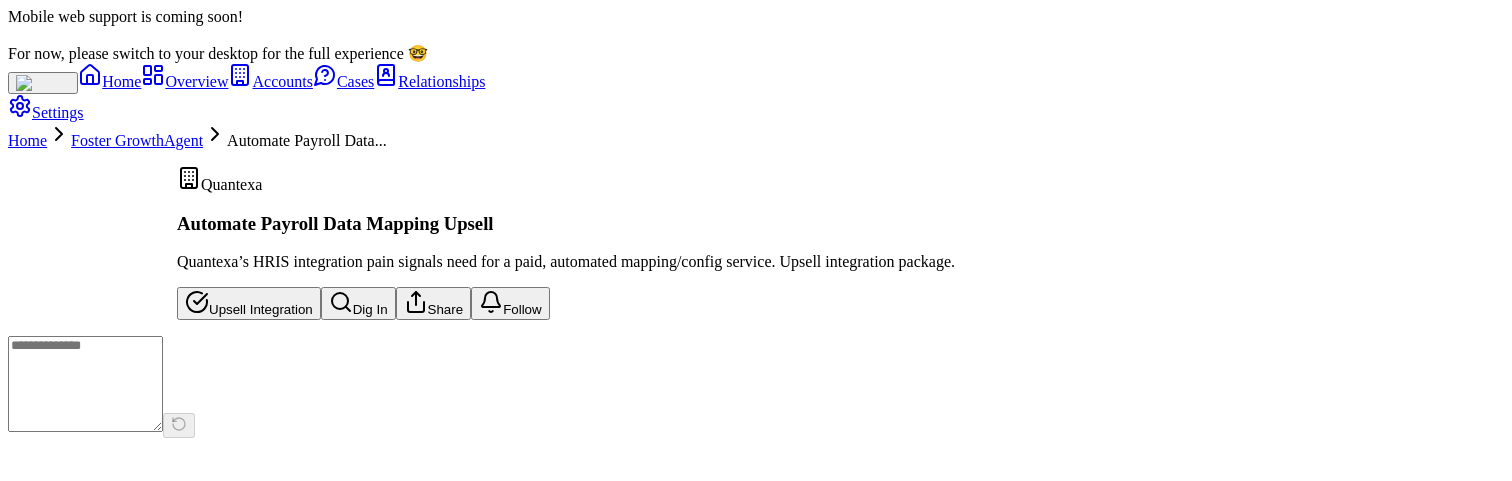 click on "Quantexa Automate Payroll Data Mapping Upsell Quantexa’s HRIS integration pain signals need for a paid, automated mapping/config service. Upsell integration package. Upsell Integration Dig In Share Follow" at bounding box center [566, 243] 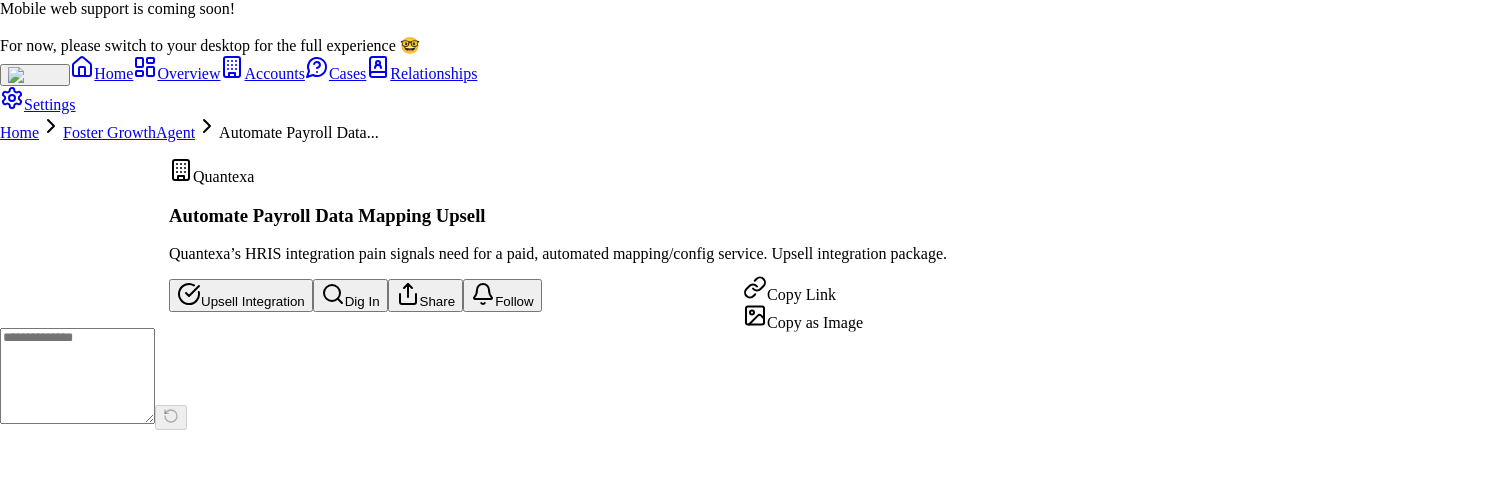 click on "Mobile web support is coming soon! For now, please switch to your desktop for the full experience 🤓 Home Overview Accounts Cases Relationships Settings Home Foster Growth  Agent Automate Payroll Data... Quantexa Automate Payroll Data Mapping Upsell Quantexa’s HRIS integration pain signals need for a paid, automated mapping/config service. Upsell integration package. Upsell Integration Dig In Share Follow Copy Link Copy as Image" at bounding box center (756, 223) 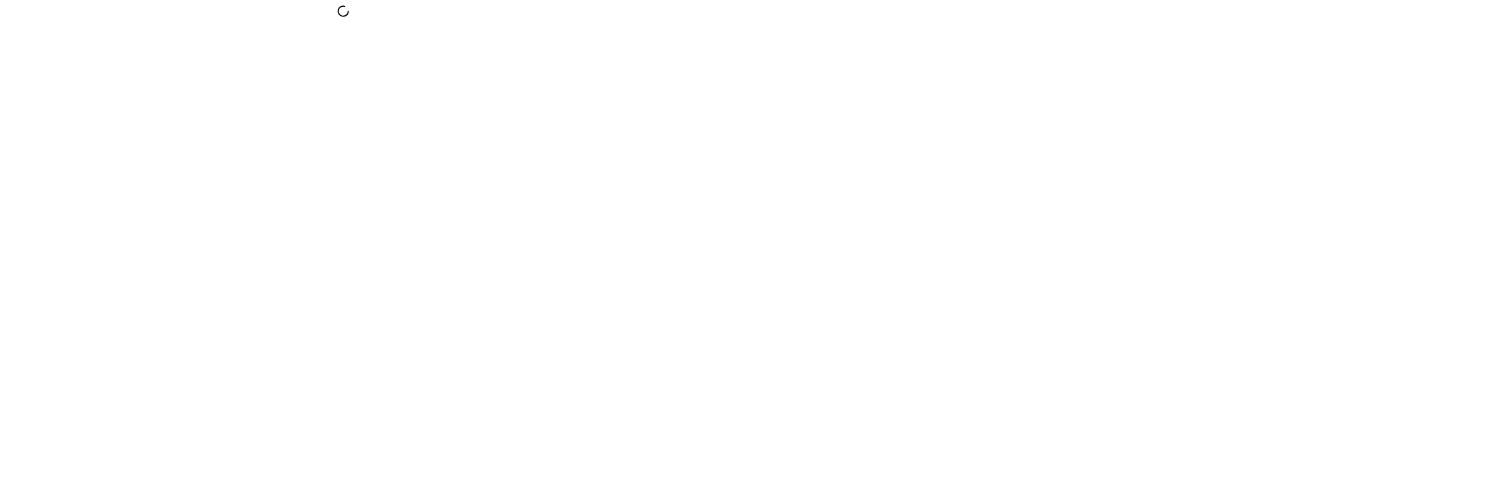 scroll, scrollTop: 0, scrollLeft: 0, axis: both 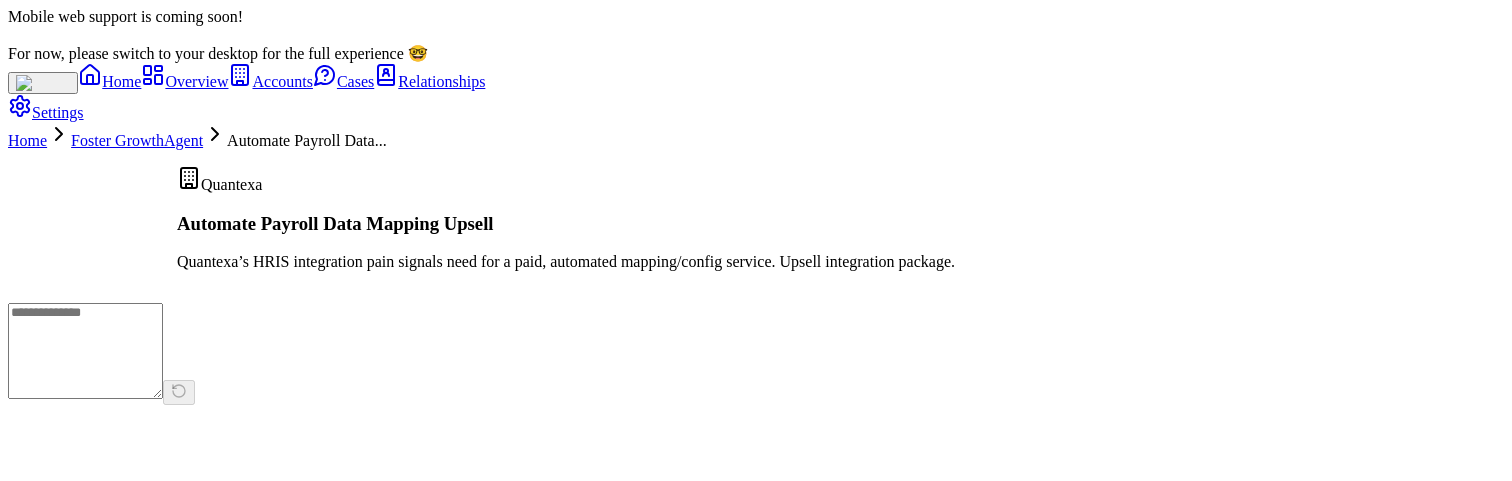 click on "Quantexa Automate Payroll Data Mapping Upsell Quantexa’s HRIS integration pain signals need for a paid, automated mapping/config service. Upsell integration package." at bounding box center [756, 226] 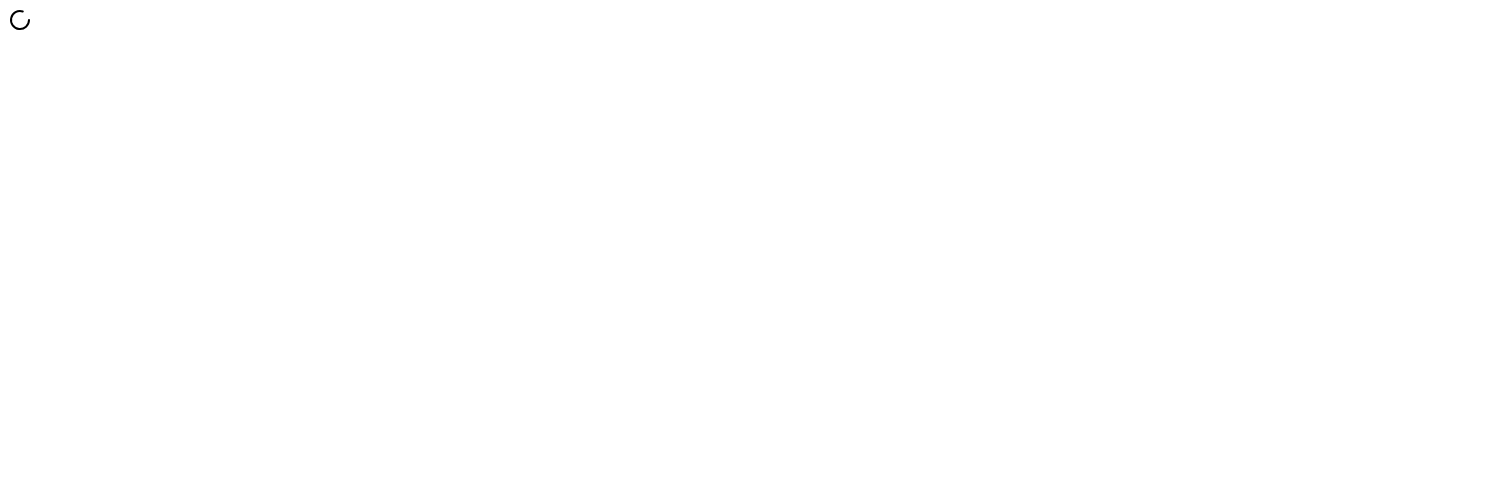scroll, scrollTop: 0, scrollLeft: 0, axis: both 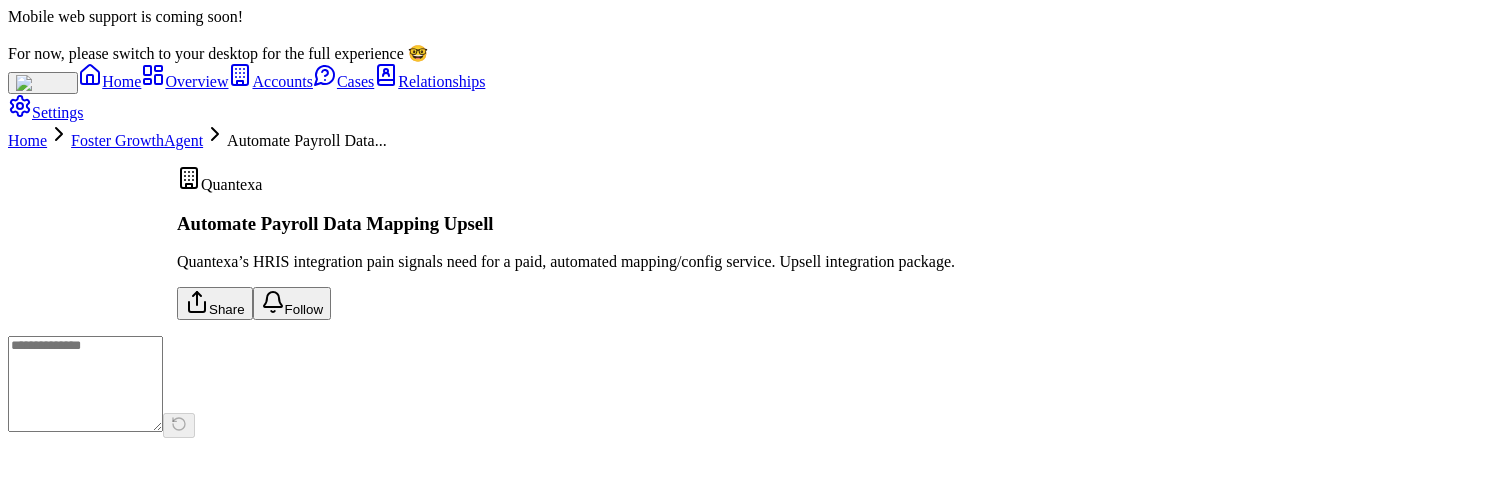 click on "Quantexa Automate Payroll Data Mapping Upsell Quantexa’s HRIS integration pain signals need for a paid, automated mapping/config service. Upsell integration package. Share Follow" at bounding box center [566, 243] 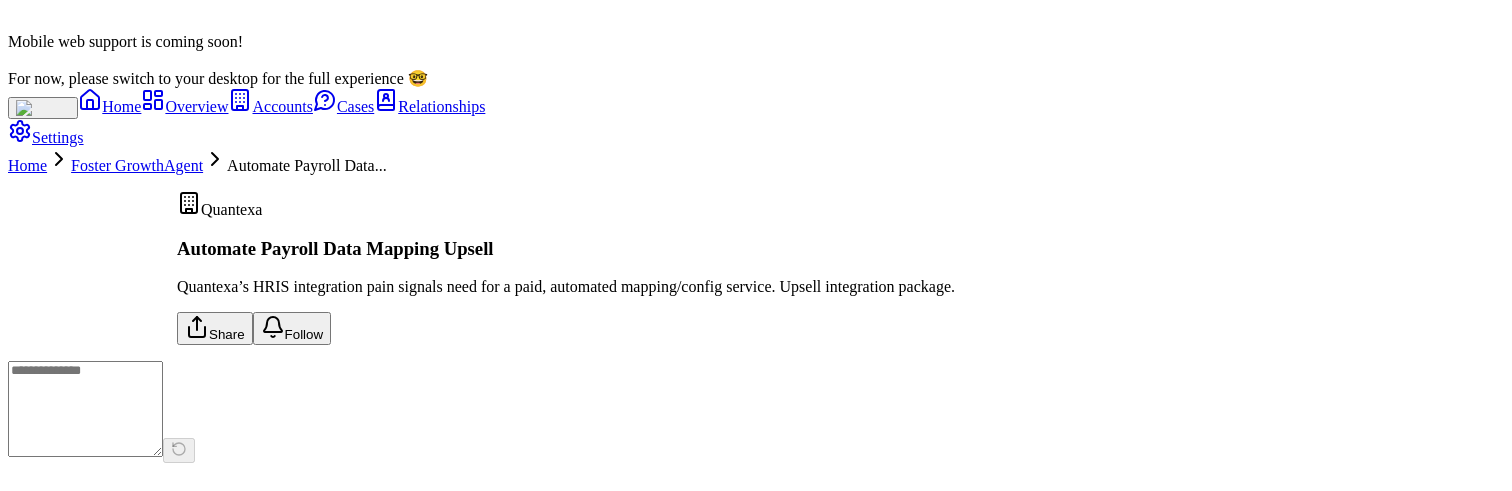 scroll, scrollTop: 0, scrollLeft: 0, axis: both 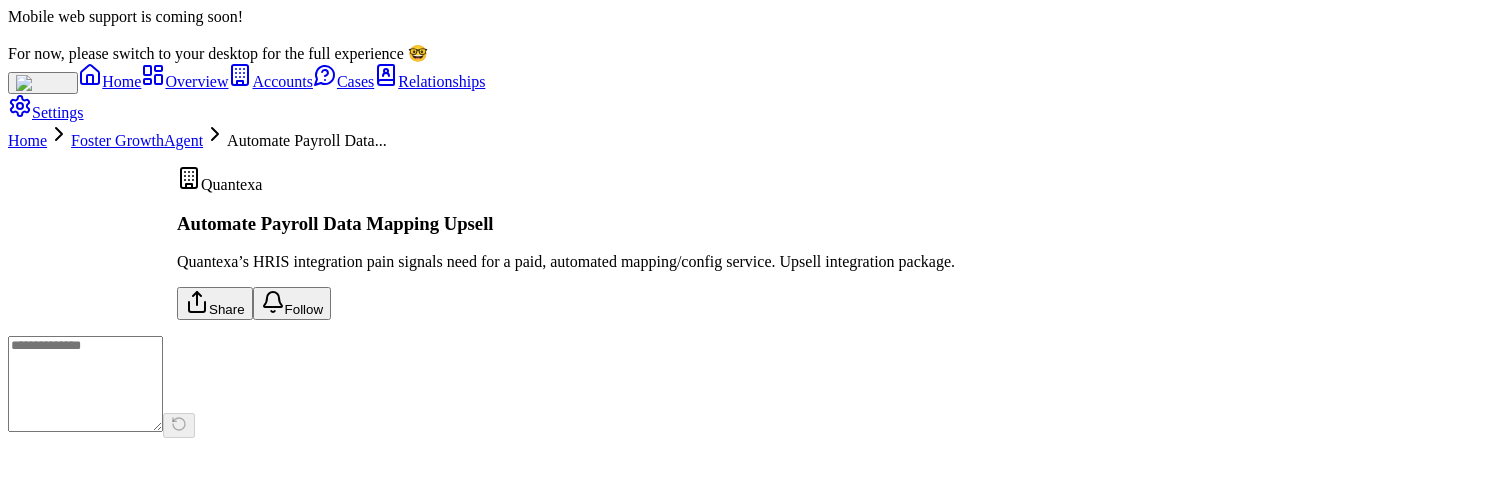 click on "Mobile web support is coming soon! For now, please switch to your desktop for the full experience 🤓 Home Overview Accounts Cases Relationships Settings Home Foster Growth  Agent Automate Payroll Data... Quantexa Automate Payroll Data Mapping Upsell Quantexa’s HRIS integration pain signals need for a paid, automated mapping/config service. Upsell integration package. Share Follow" at bounding box center [756, 227] 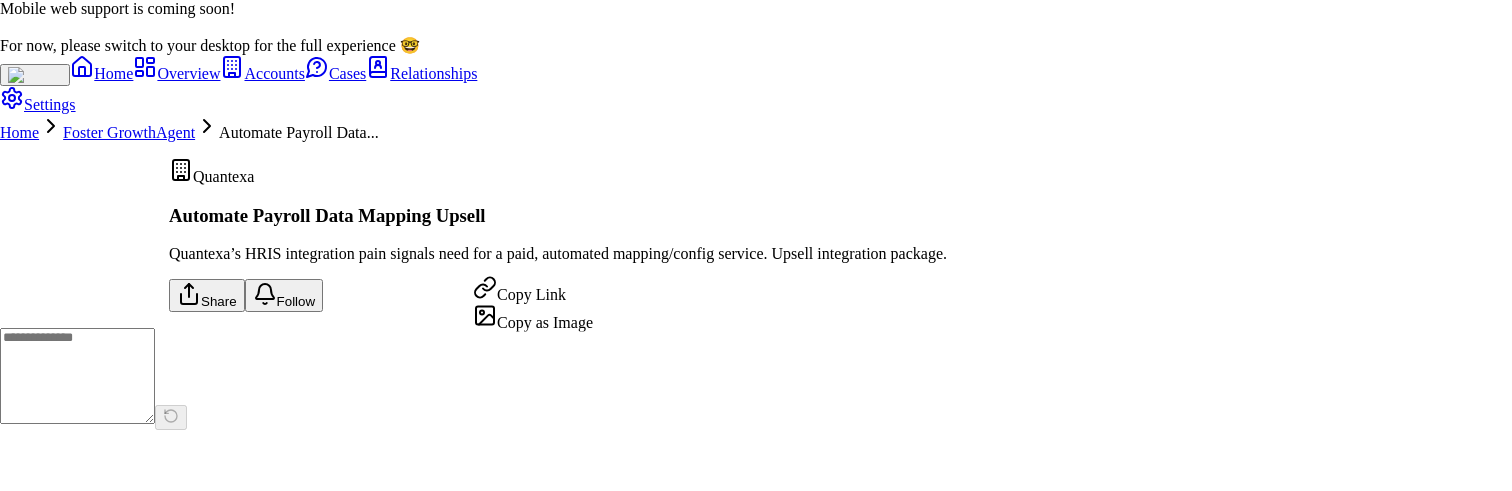 click on "Mobile web support is coming soon! For now, please switch to your desktop for the full experience 🤓 Home Overview Accounts Cases Relationships Settings Home Foster Growth  Agent Automate Payroll Data... Quantexa Automate Payroll Data Mapping Upsell Quantexa’s HRIS integration pain signals need for a paid, automated mapping/config service. Upsell integration package. Share Follow Copy Link Copy as Image" at bounding box center [756, 223] 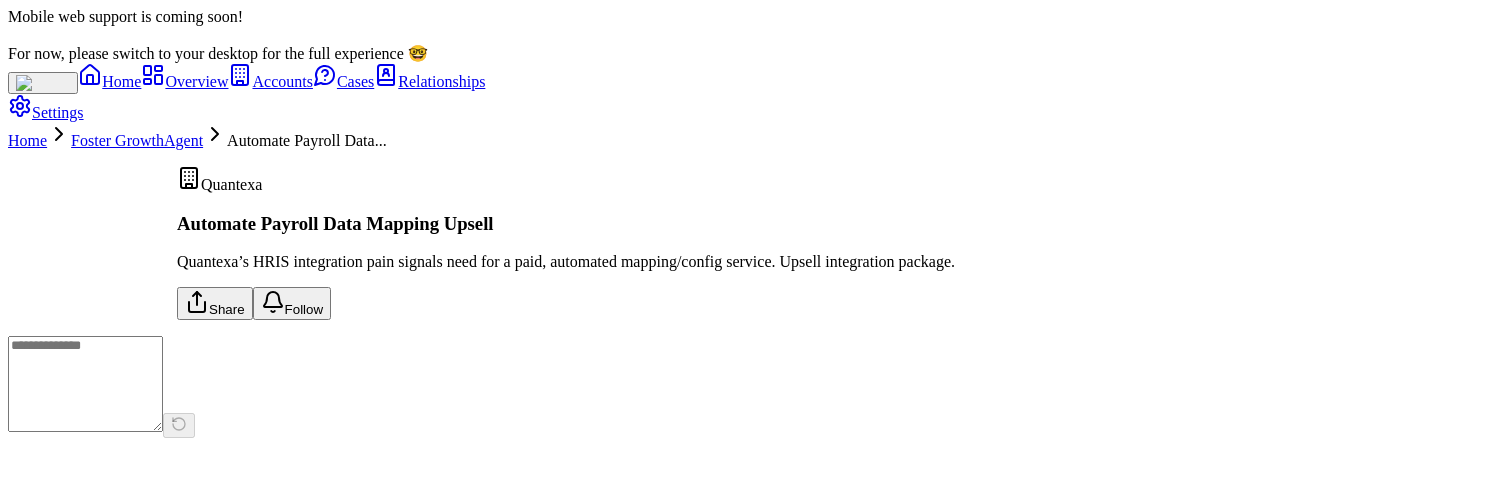 click on "Quantexa’s HRIS integration pain signals need for a paid, automated mapping/config service. Upsell integration package. Share Follow" at bounding box center (566, 286) 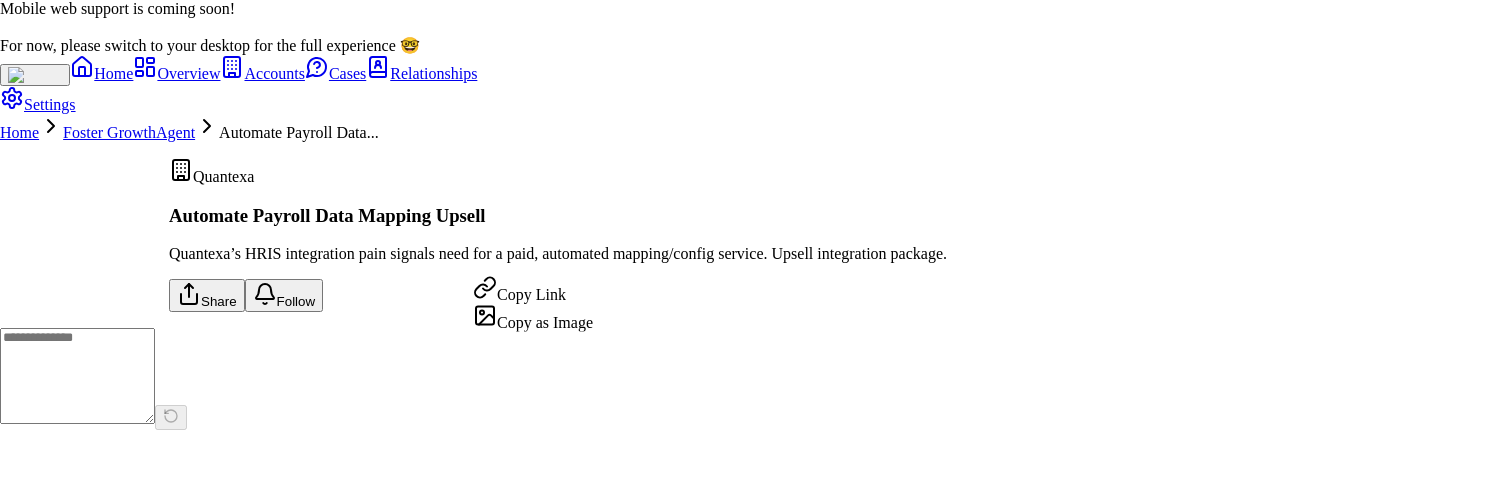 click on "Mobile web support is coming soon! For now, please switch to your desktop for the full experience 🤓 Home Overview Accounts Cases Relationships Settings Home Foster Growth  Agent Automate Payroll Data... Quantexa Automate Payroll Data Mapping Upsell Quantexa’s HRIS integration pain signals need for a paid, automated mapping/config service. Upsell integration package. Share Follow Copy Link Copy as Image" at bounding box center [756, 223] 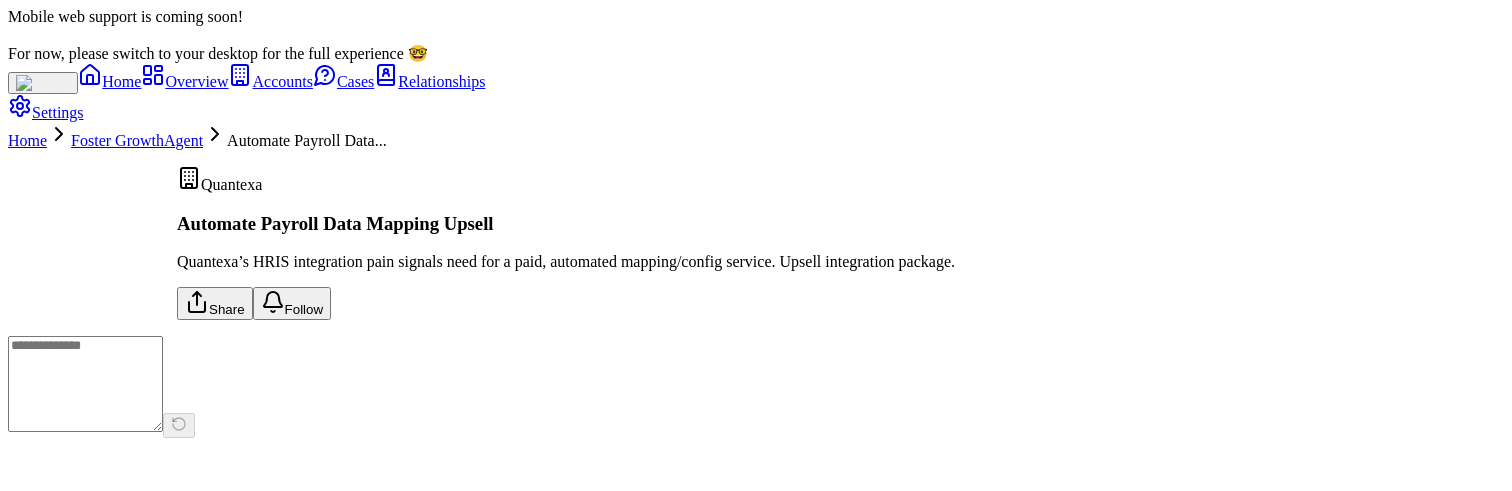 click 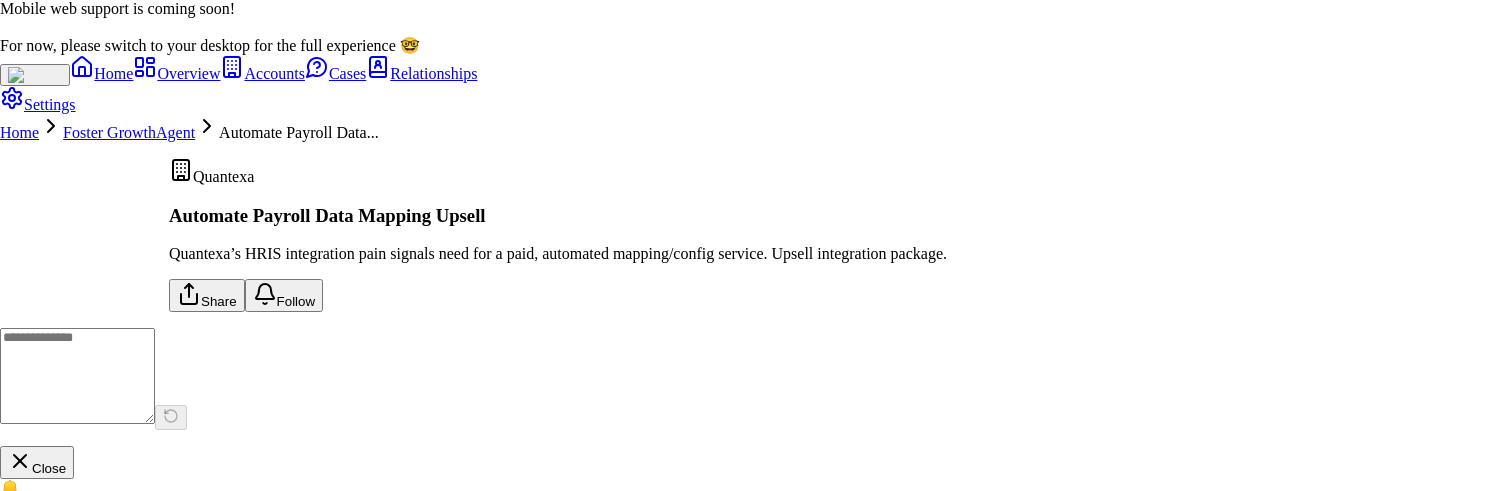 click 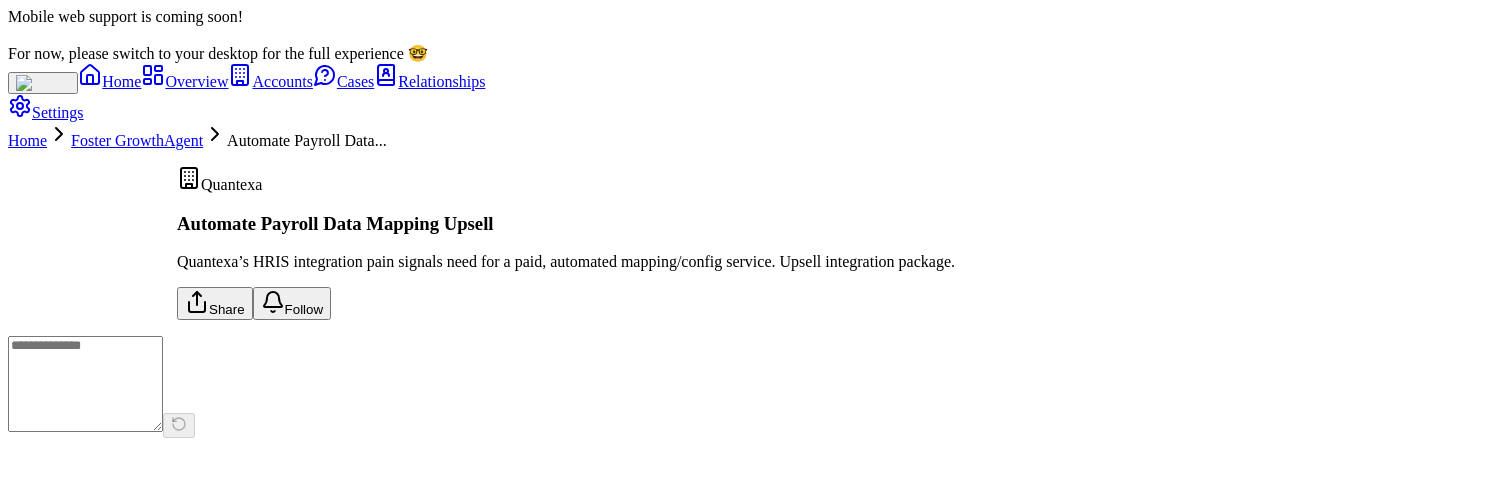 click on "Follow" at bounding box center [292, 303] 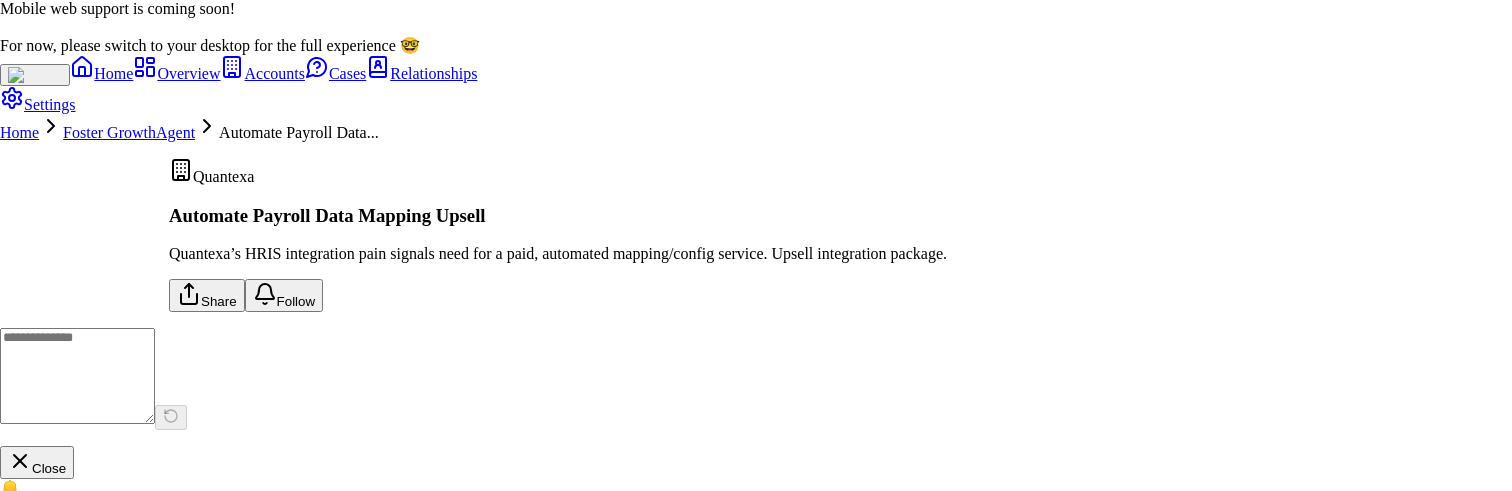 click on "🔔 Follow Action Coming Soon Follow functionality will help you stay updated on action progress and receive notifications about important changes." at bounding box center (756, 531) 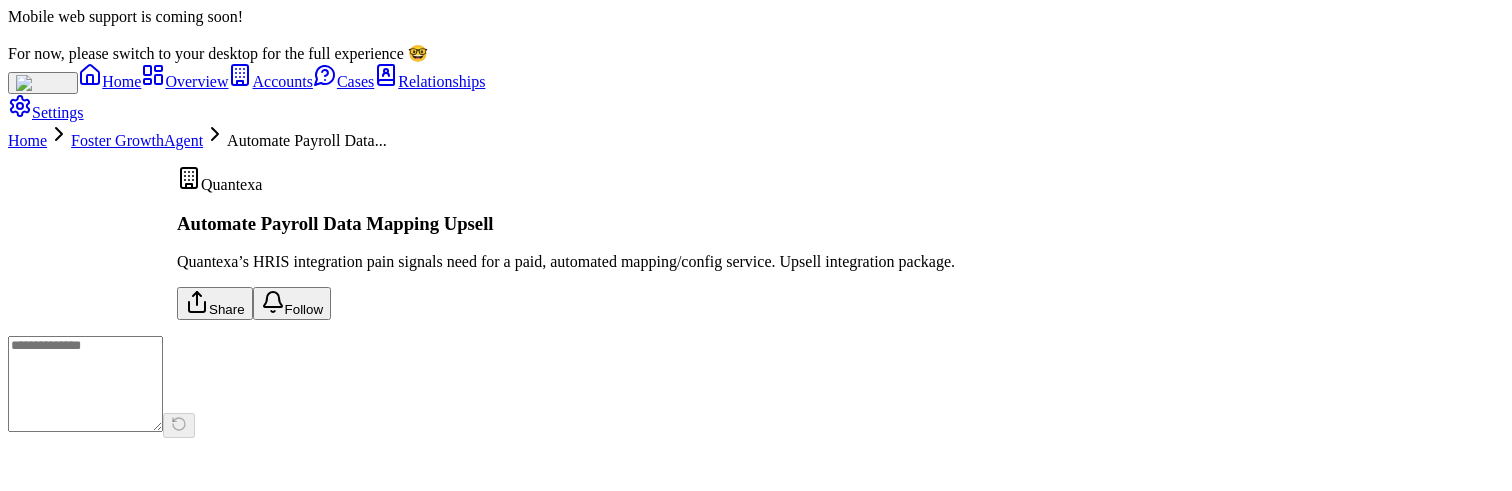 click on "Follow" at bounding box center [292, 303] 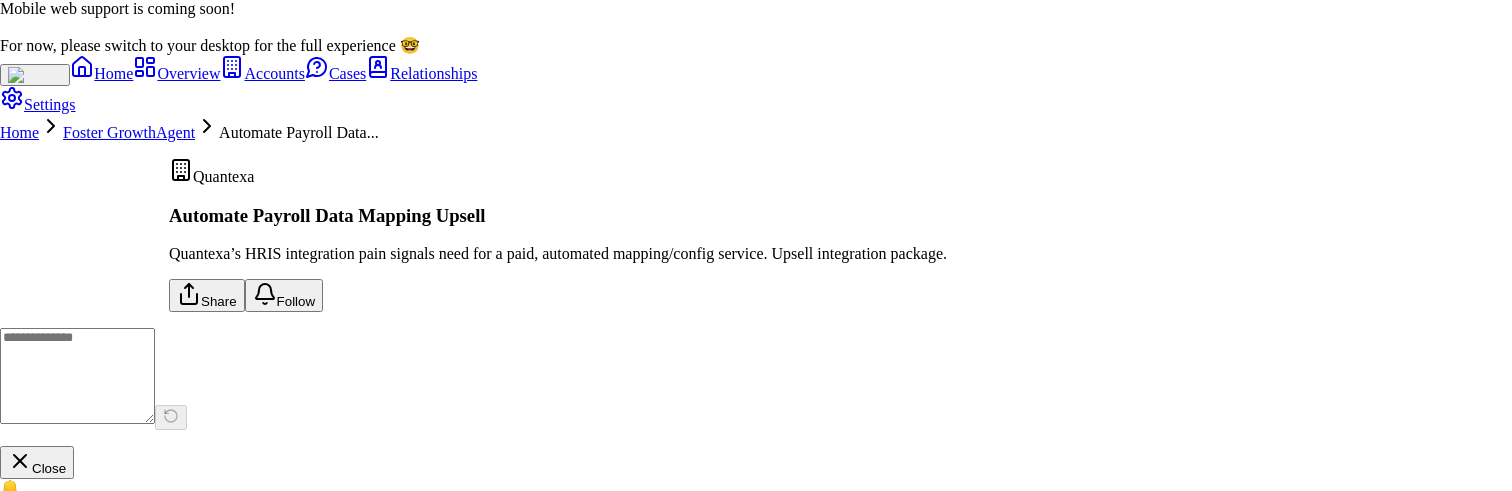 click on "Notify me when ready" at bounding box center (120, 609) 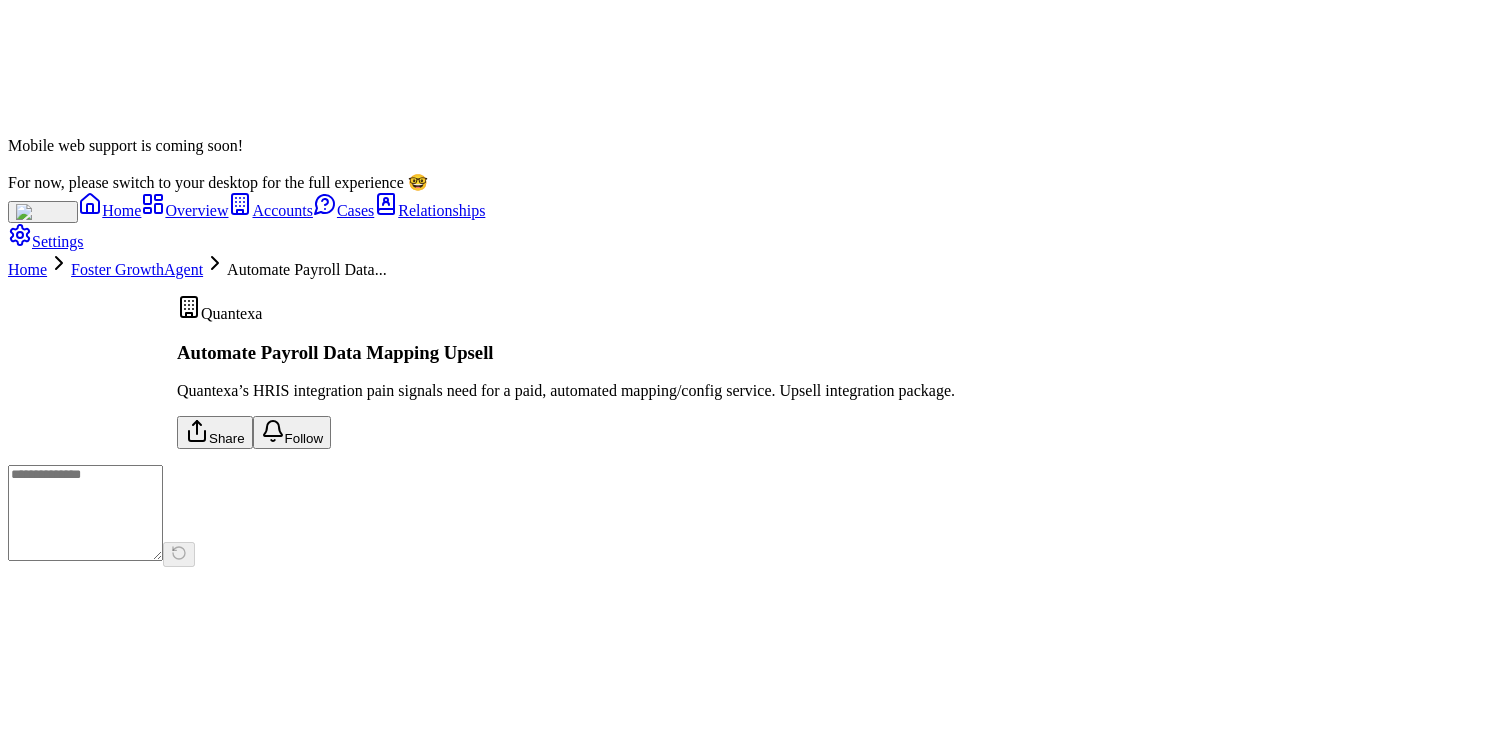 scroll, scrollTop: 0, scrollLeft: 0, axis: both 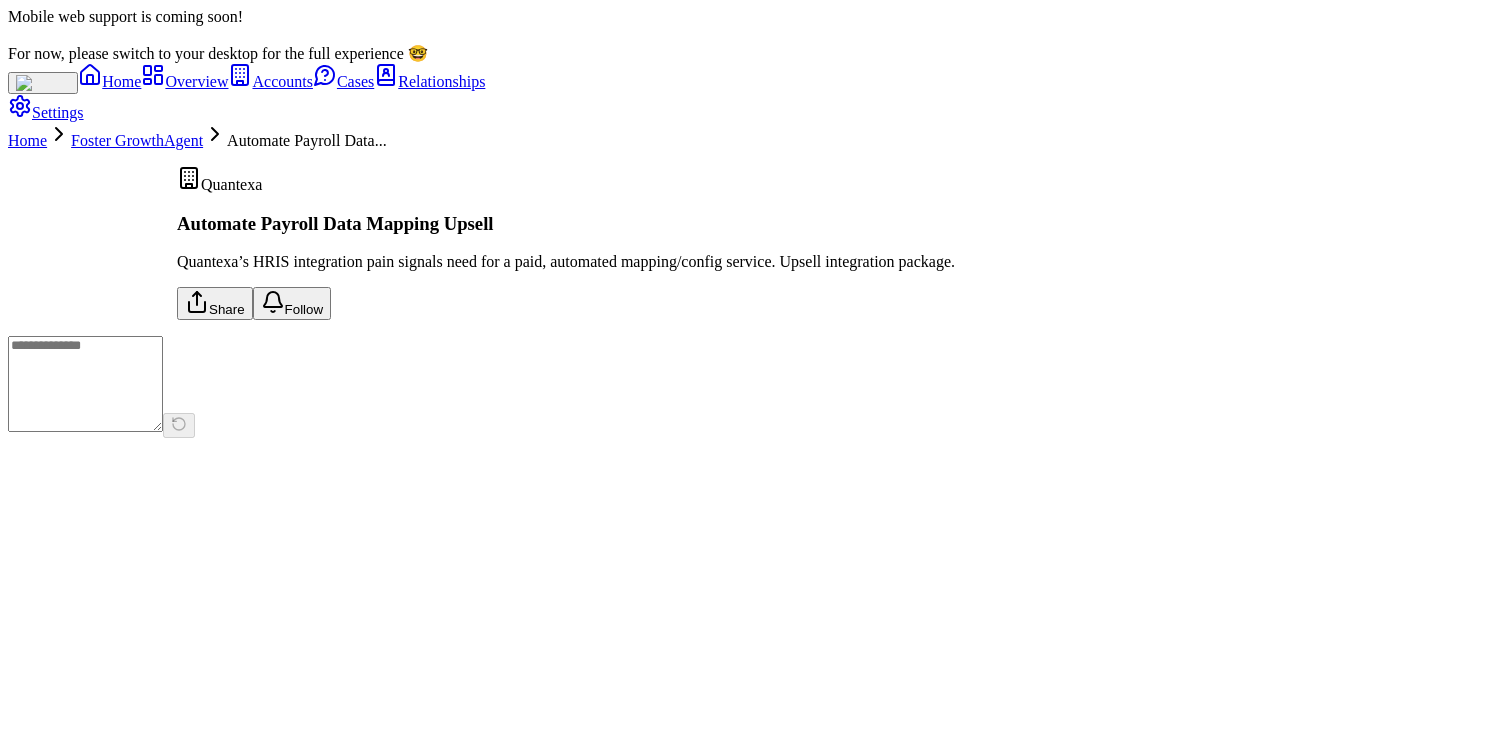 click on "Quantexa Automate Payroll Data Mapping Upsell Quantexa’s HRIS integration pain signals need for a paid, automated mapping/config service. Upsell integration package. Share Follow" at bounding box center (756, 243) 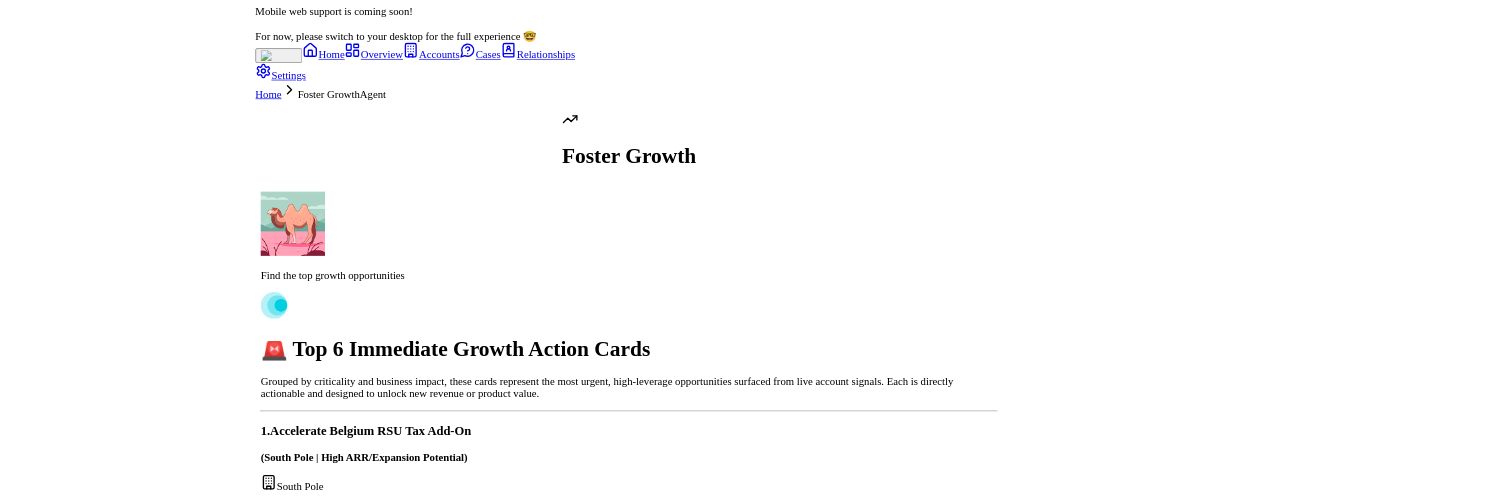 scroll, scrollTop: -749, scrollLeft: 0, axis: vertical 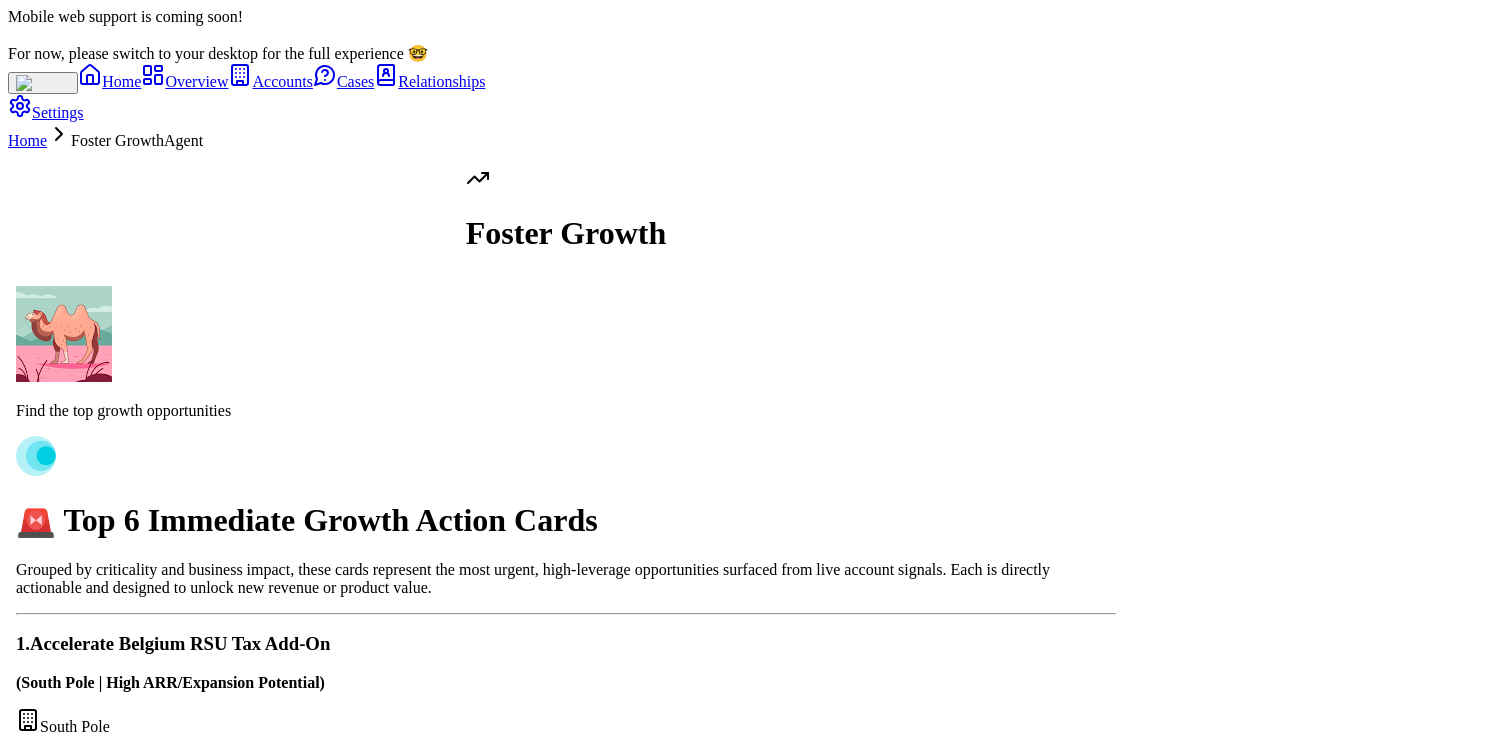 click on "Dig In" at bounding box center (223, 1619) 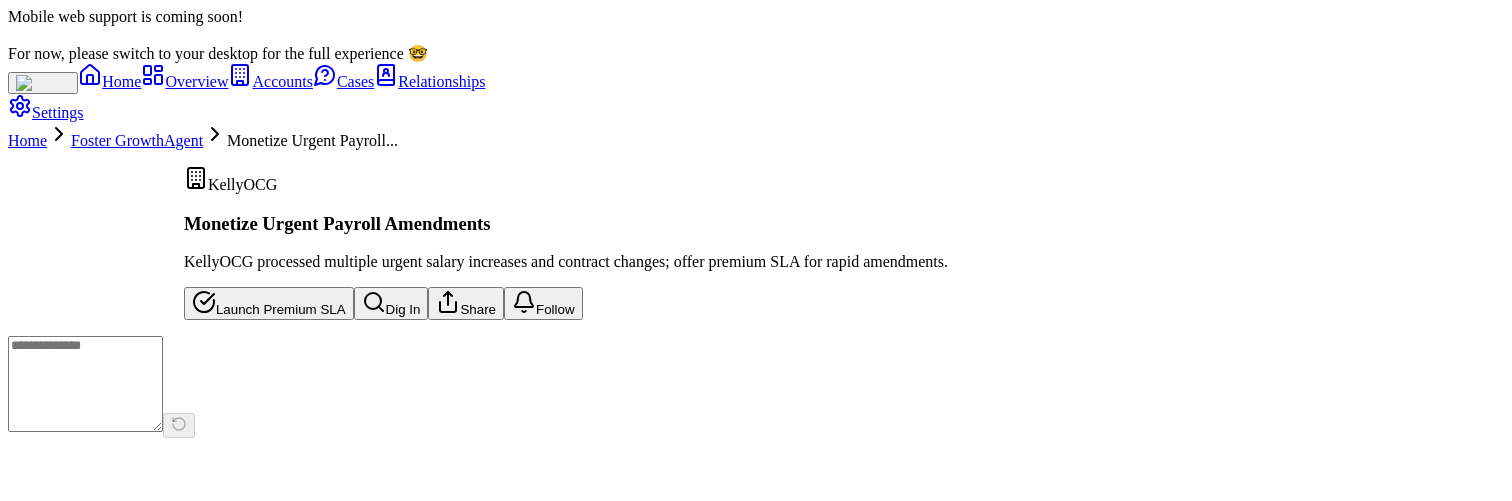 scroll, scrollTop: 0, scrollLeft: 0, axis: both 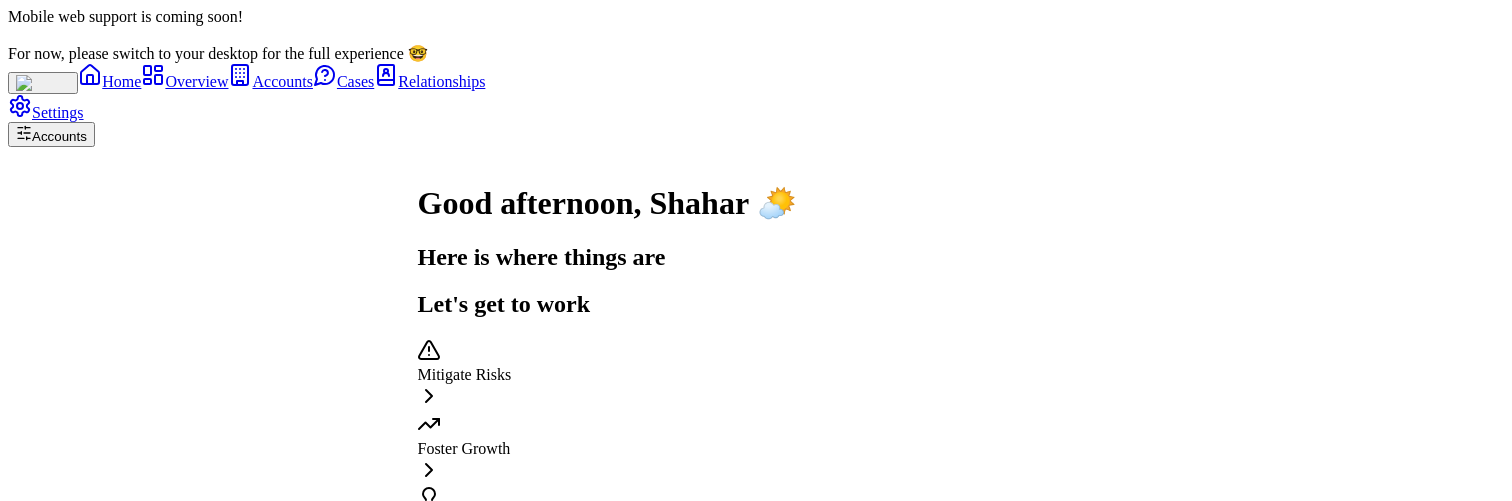 click on "Foster Growth" at bounding box center (606, 449) 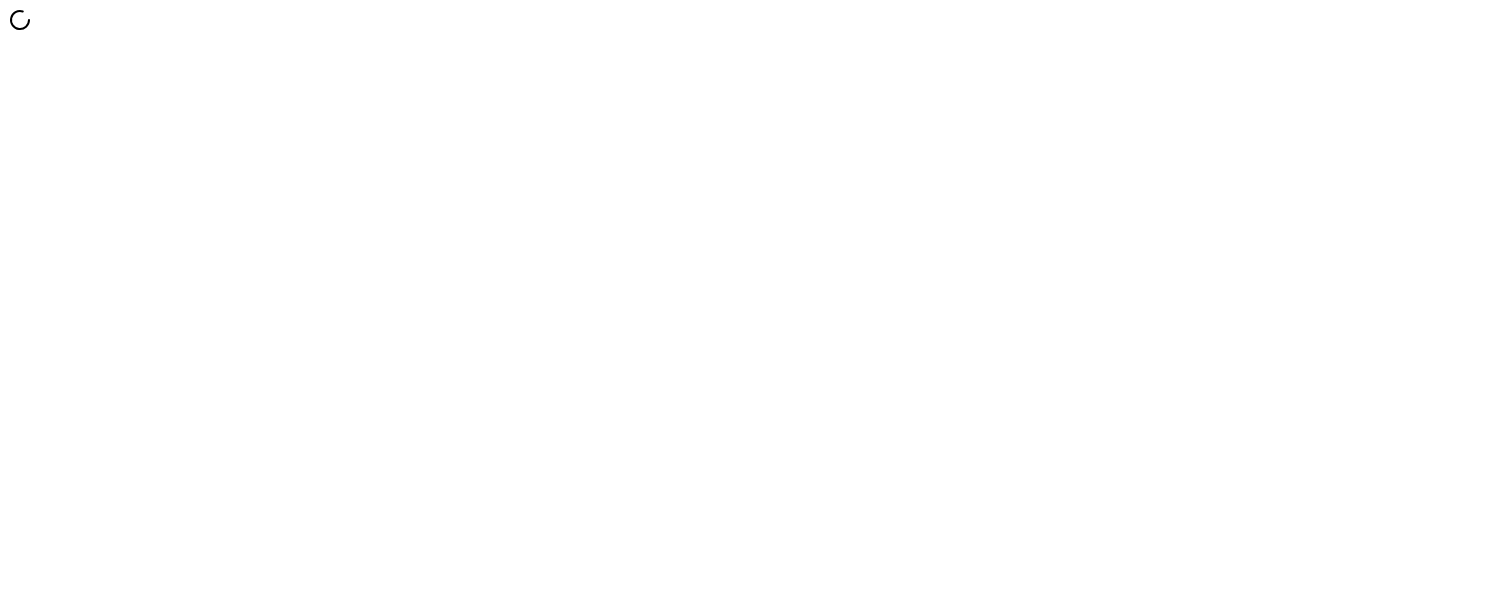 scroll, scrollTop: 0, scrollLeft: 0, axis: both 